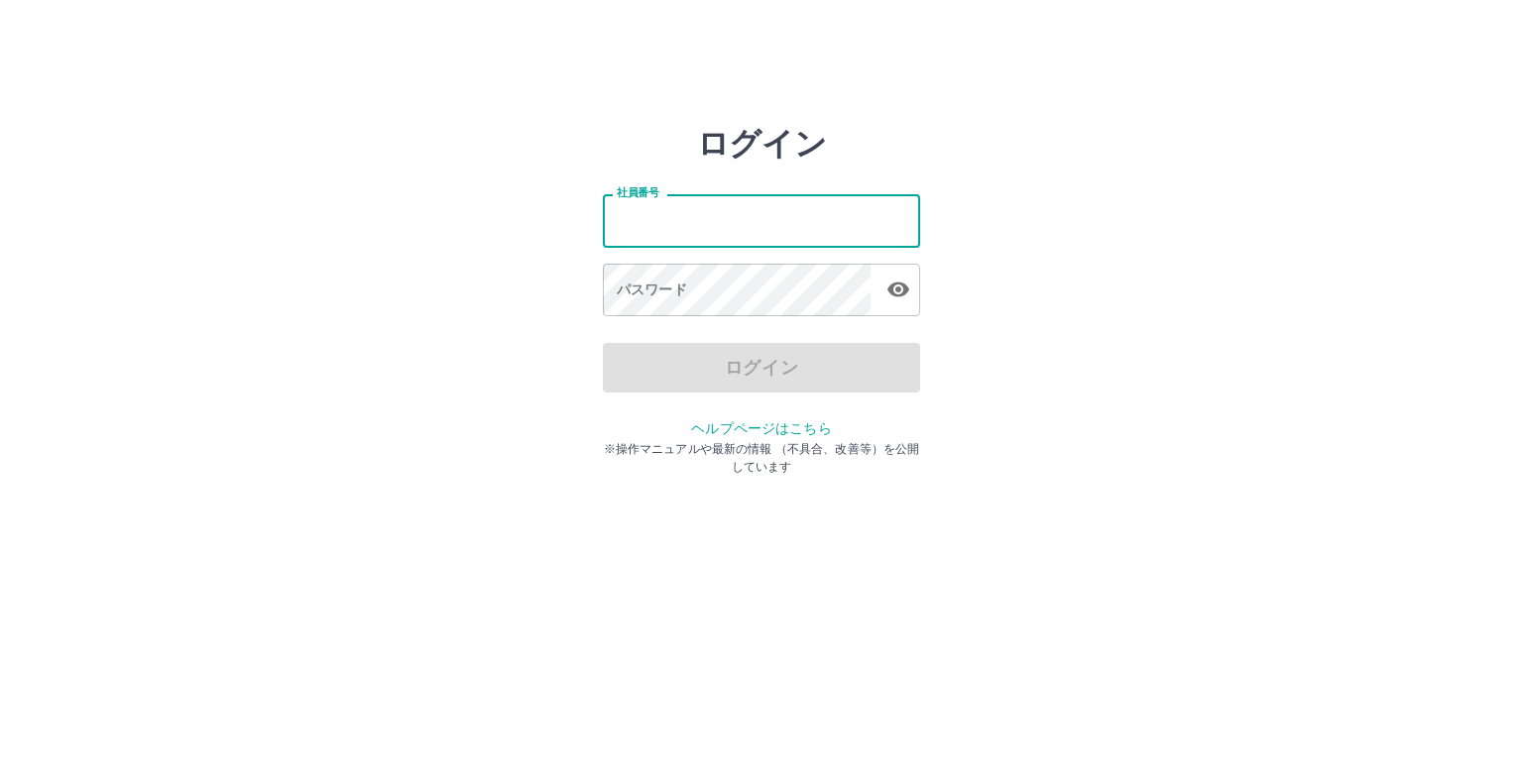 scroll, scrollTop: 0, scrollLeft: 0, axis: both 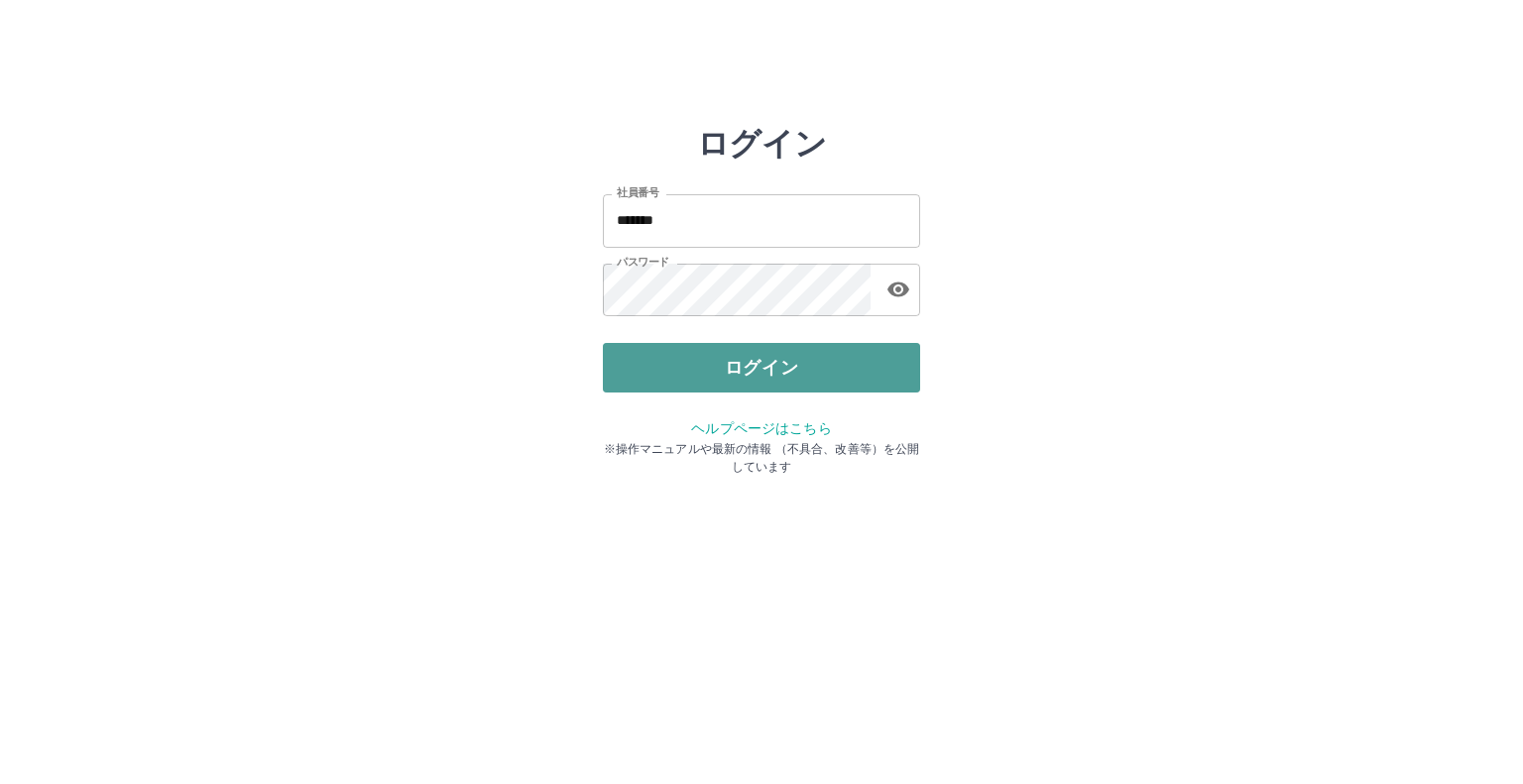 click on "ログイン" at bounding box center [762, 368] 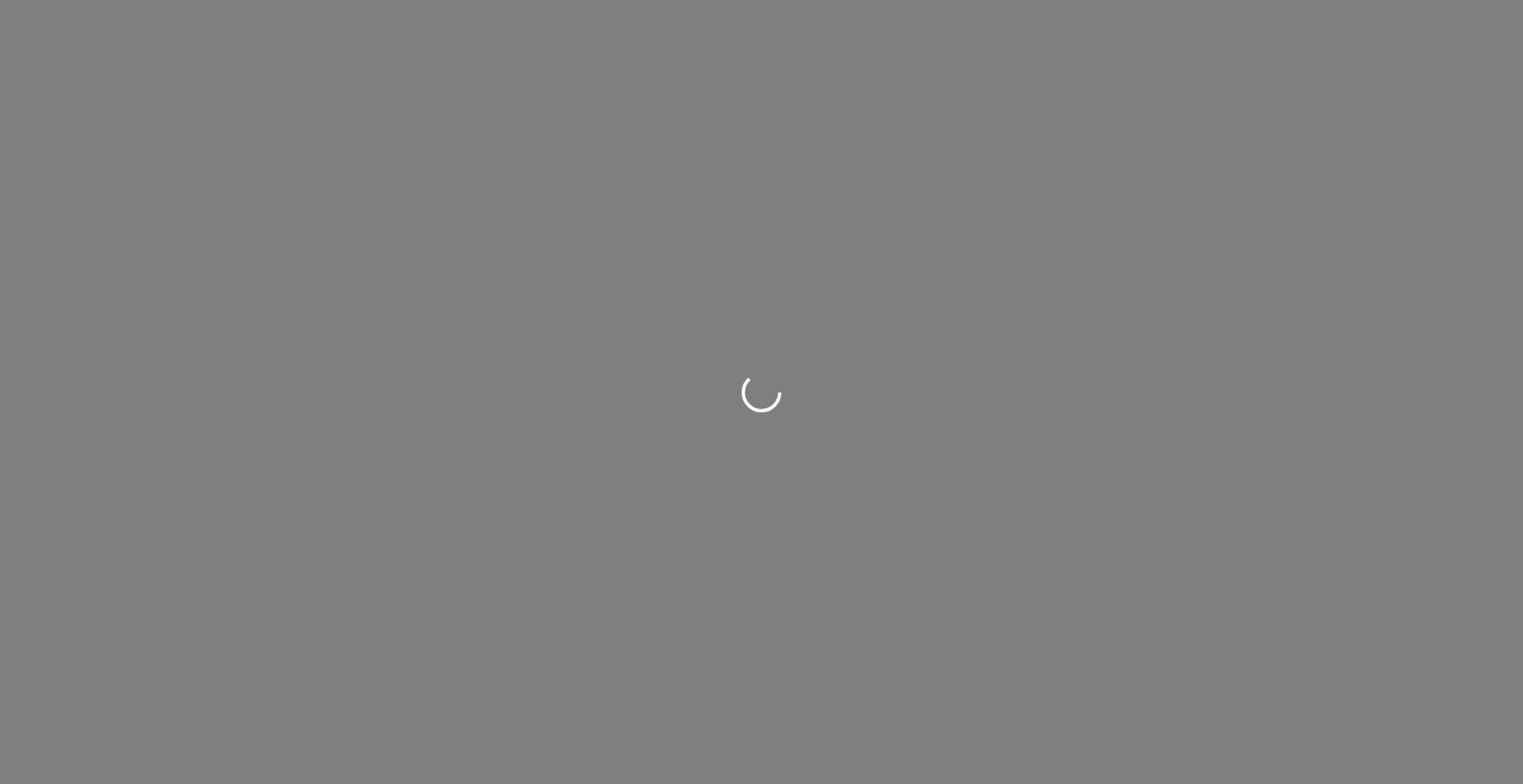 scroll, scrollTop: 0, scrollLeft: 0, axis: both 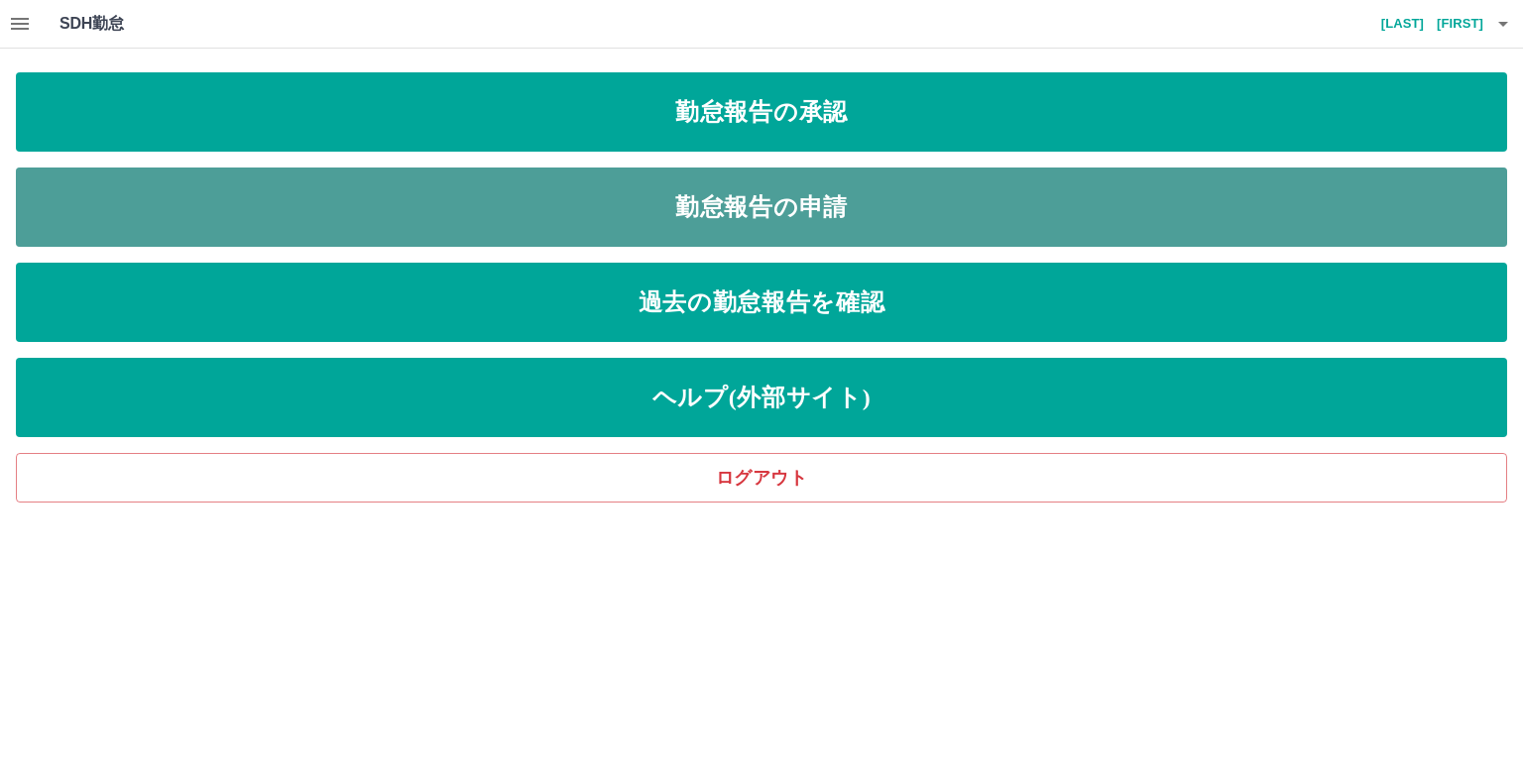 click on "勤怠報告の申請" at bounding box center [762, 207] 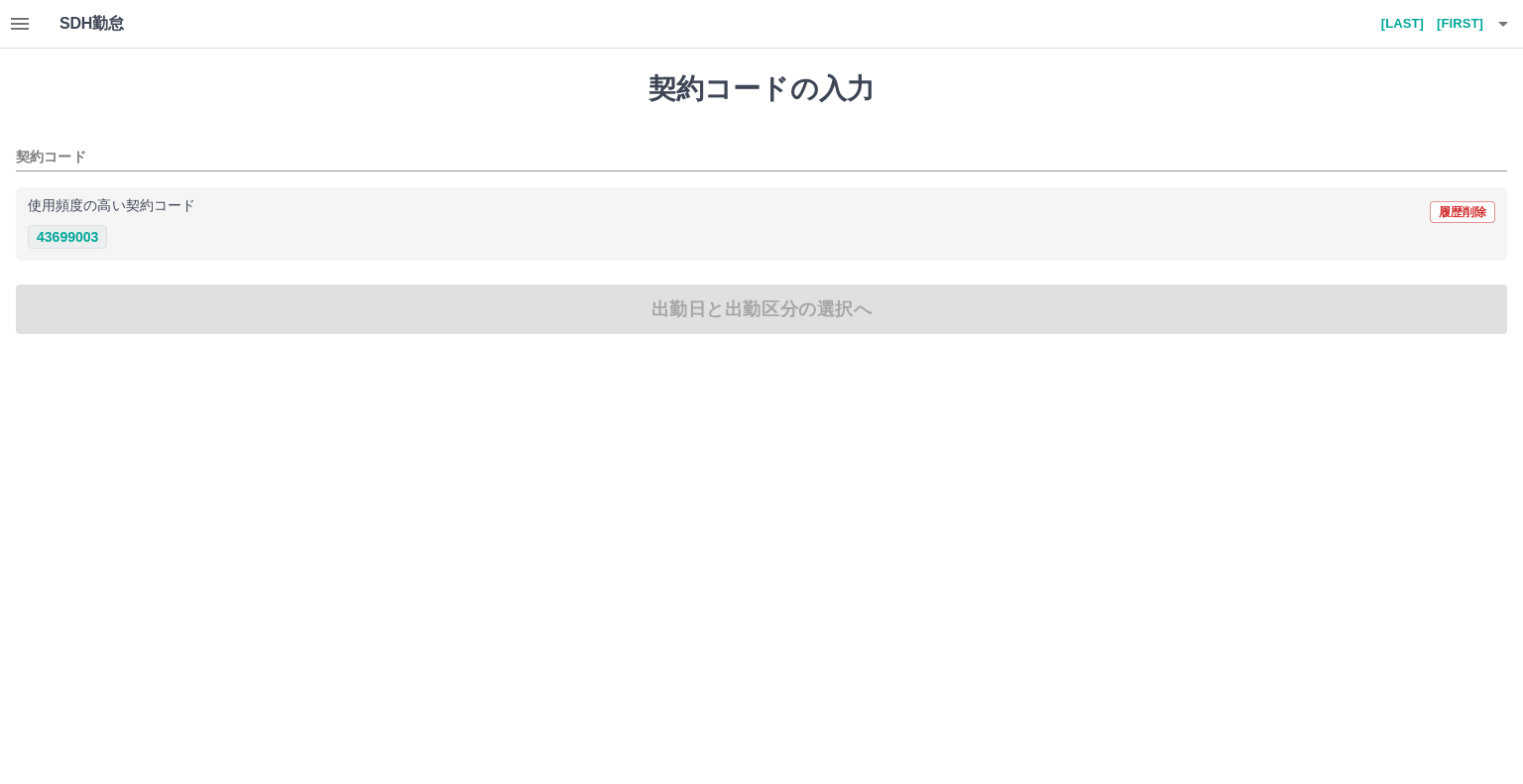 click on "43699003" at bounding box center [67, 237] 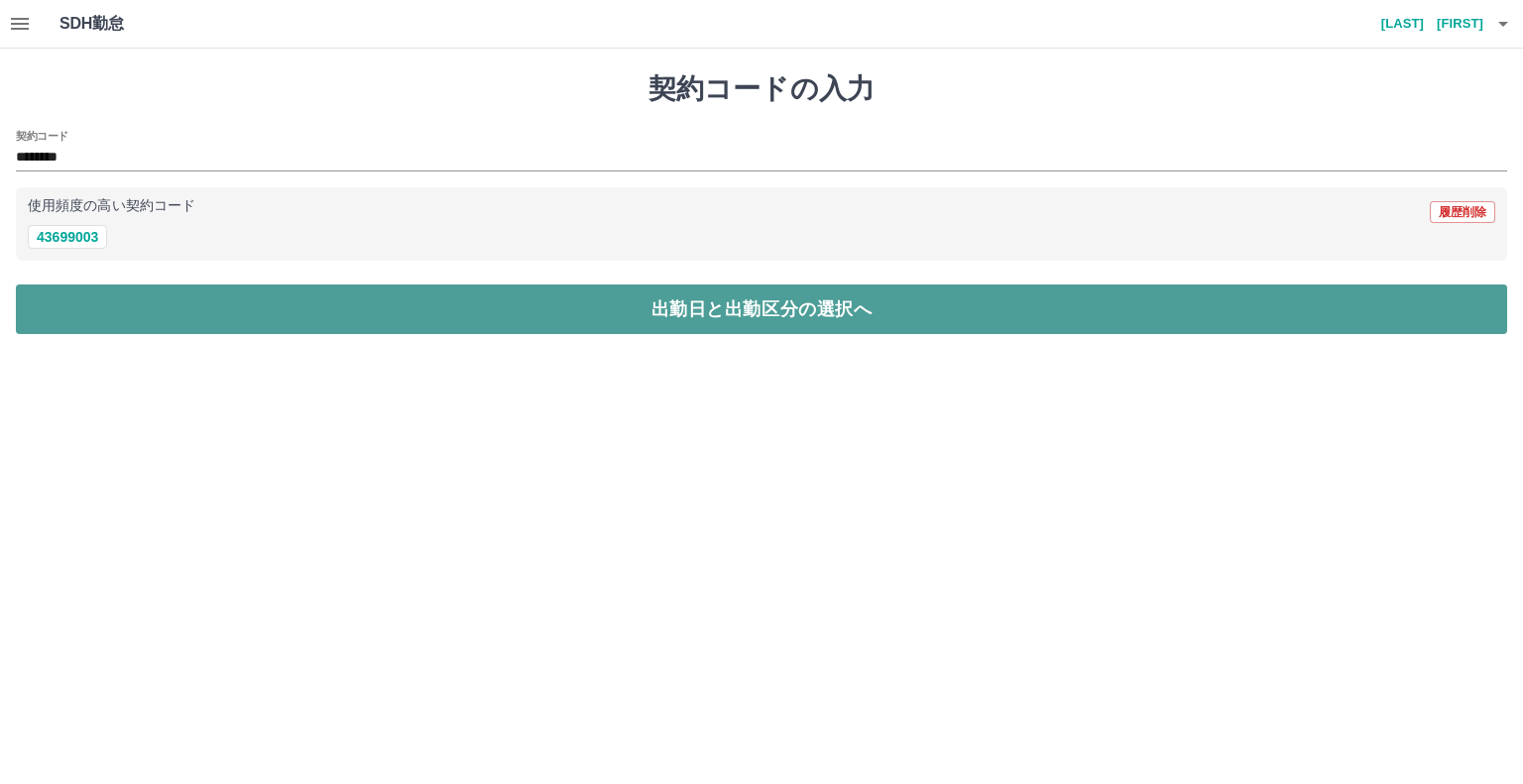 click on "出勤日と出勤区分の選択へ" at bounding box center (762, 309) 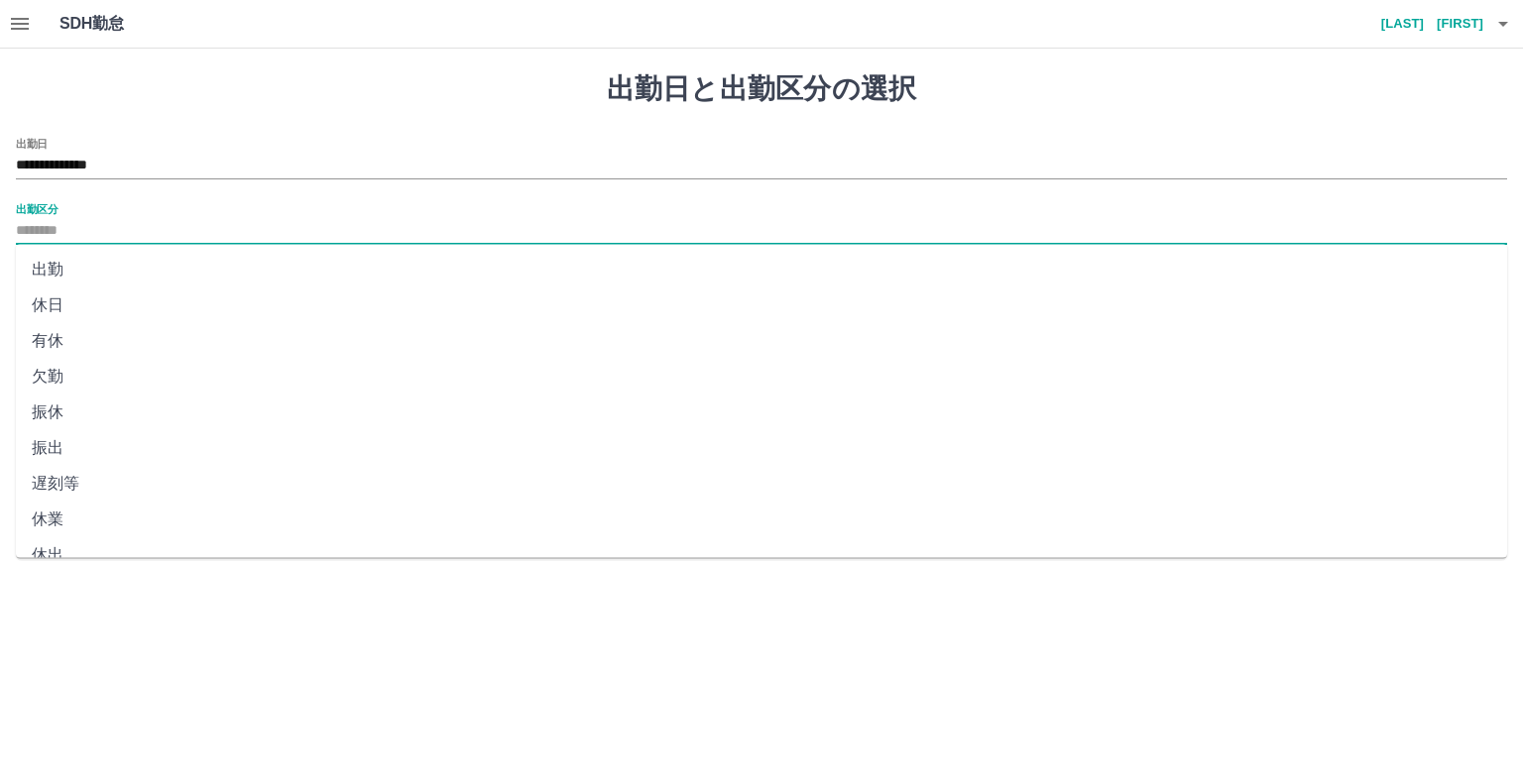 click on "出勤区分" at bounding box center (762, 231) 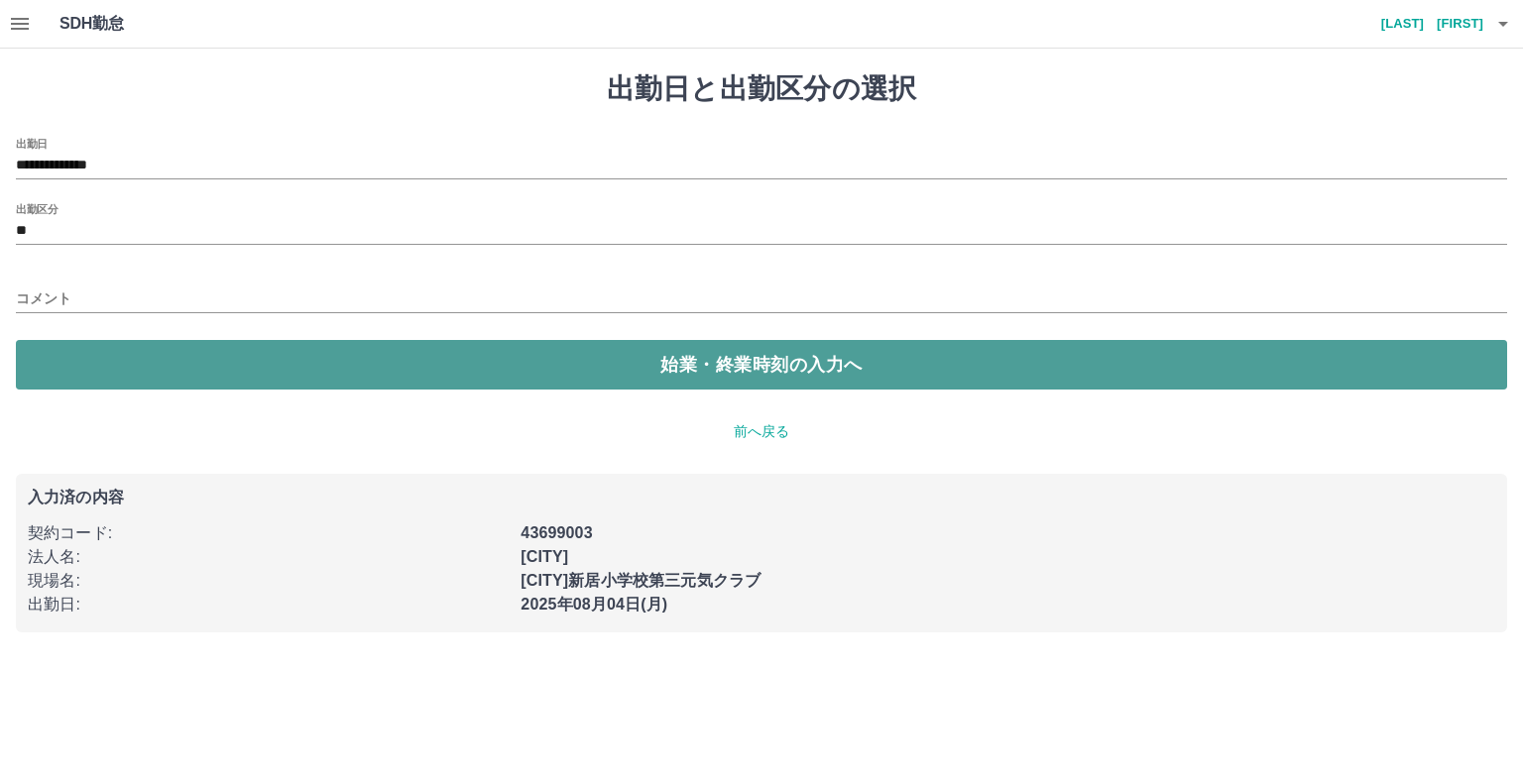 click on "始業・終業時刻の入力へ" at bounding box center (762, 365) 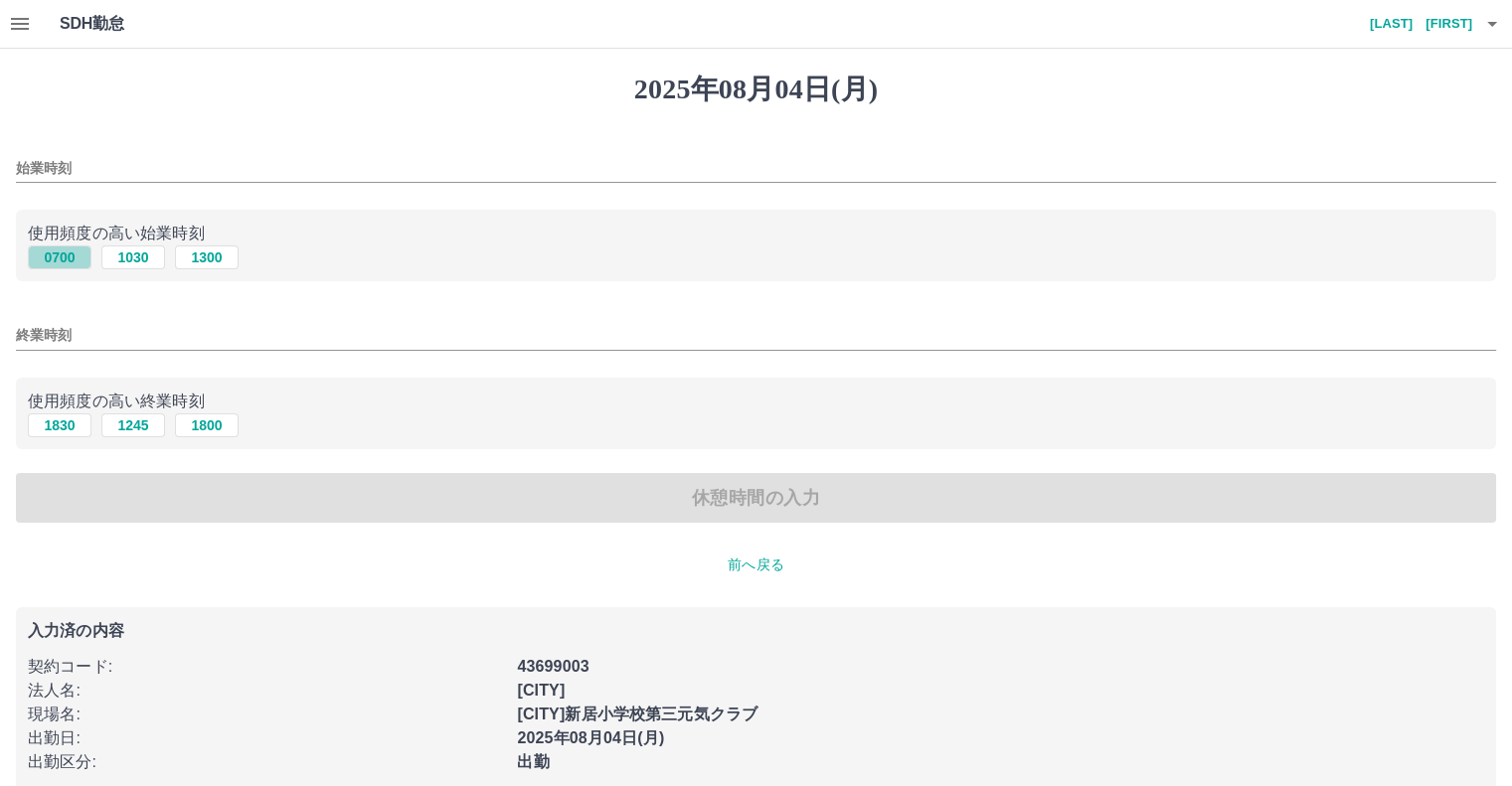 click on "0700" at bounding box center (60, 257) 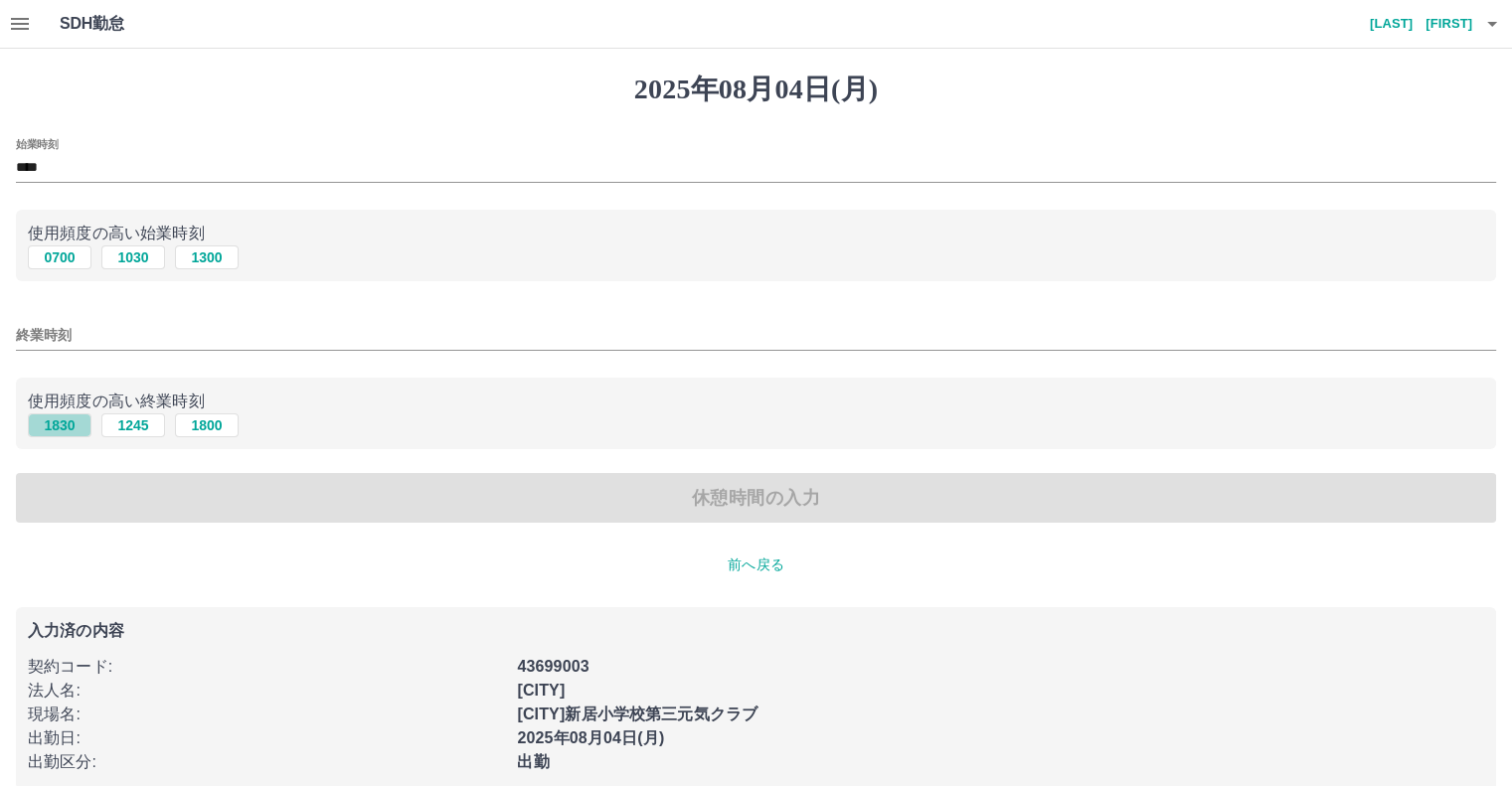 click on "1830" at bounding box center [60, 425] 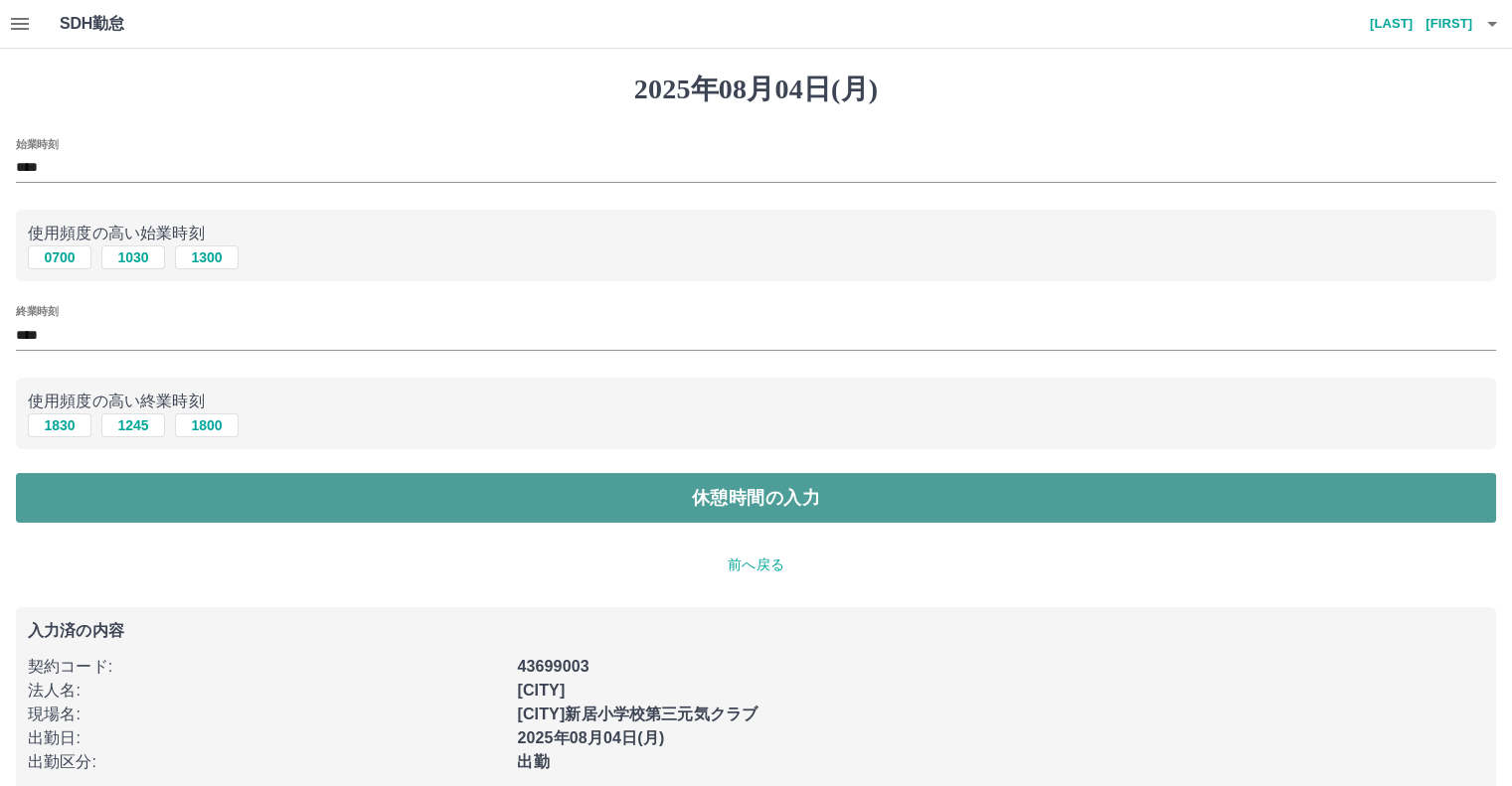 click on "休憩時間の入力" at bounding box center (756, 498) 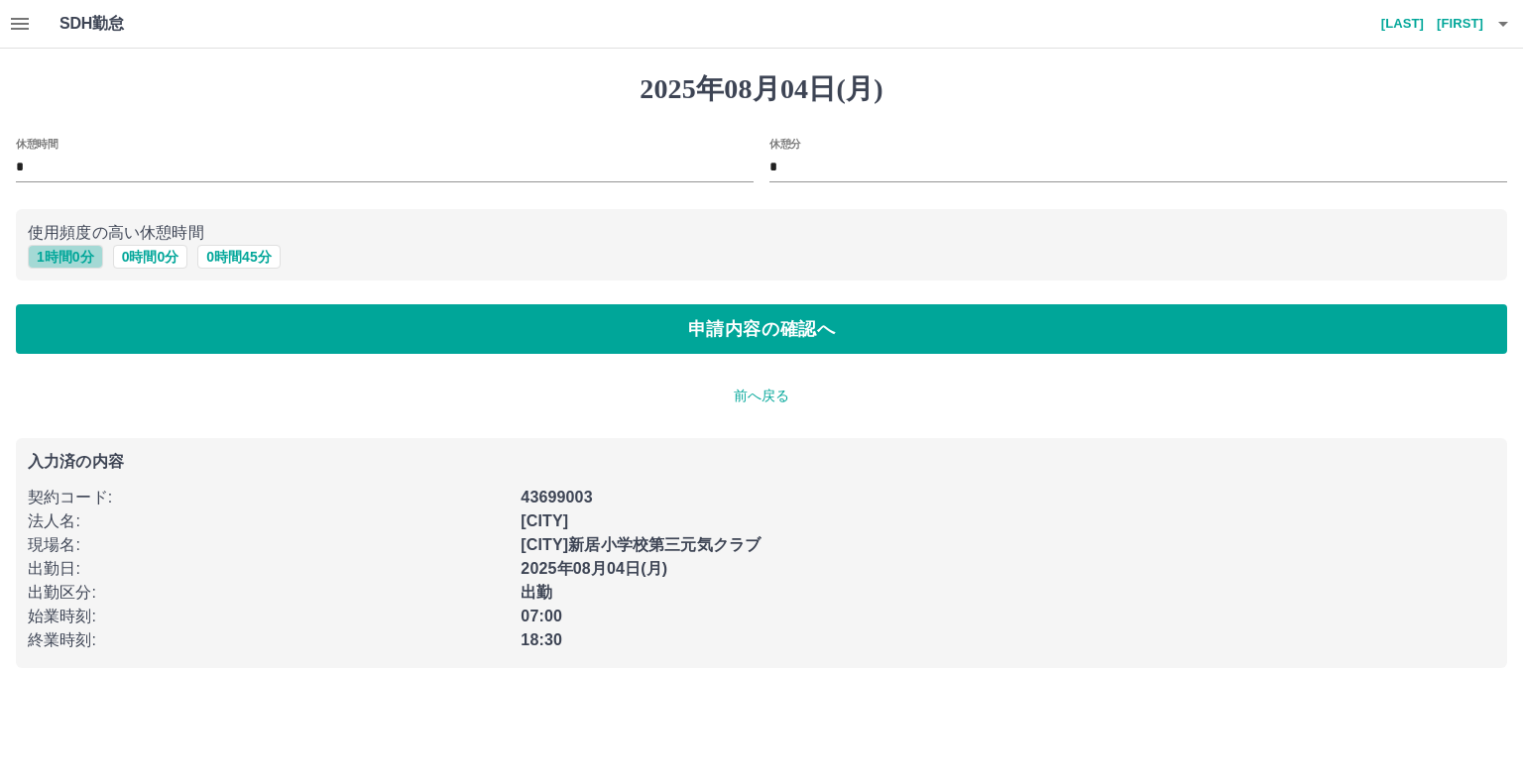 click on "1 時間 0 分" at bounding box center (65, 257) 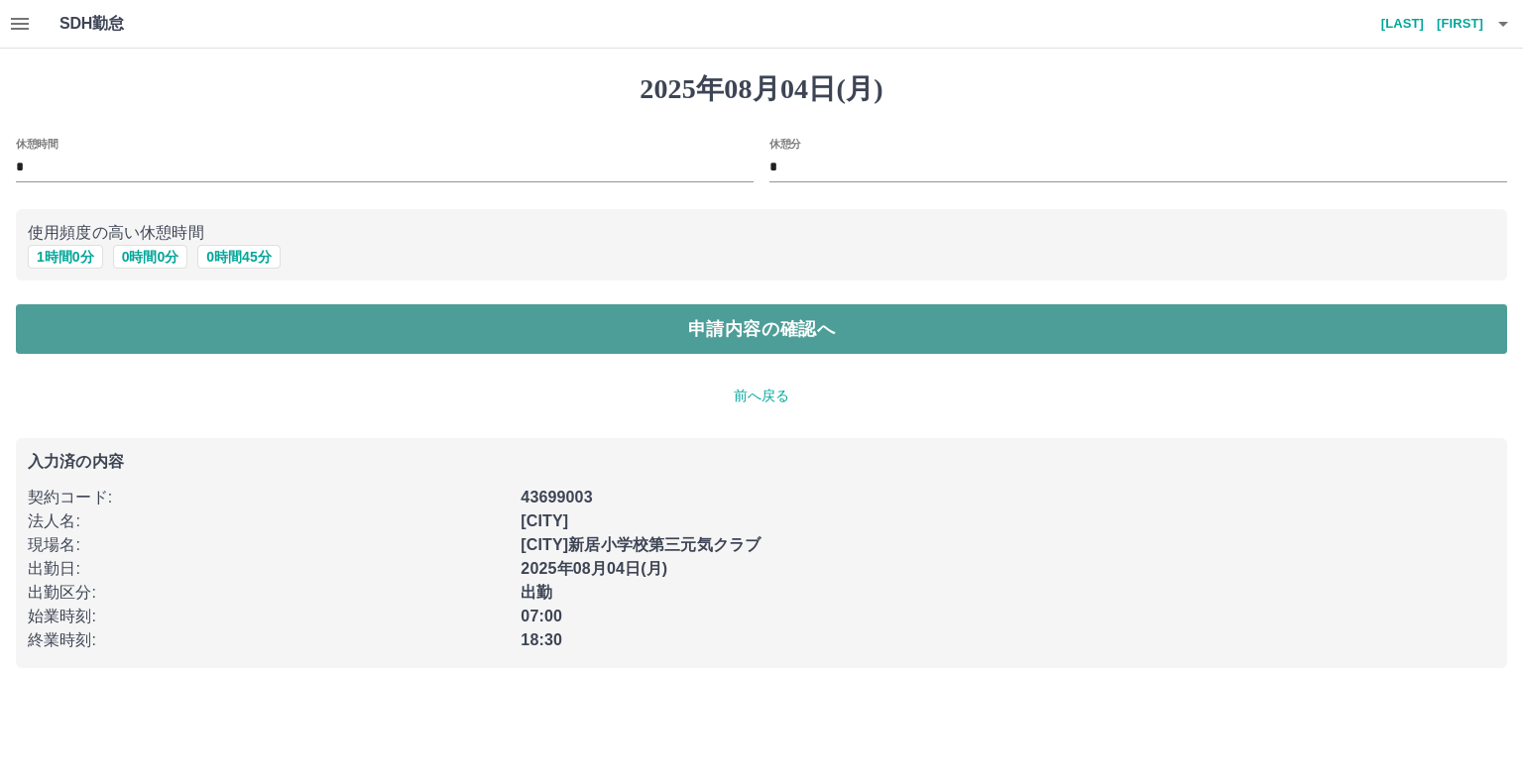 click on "申請内容の確認へ" at bounding box center (762, 329) 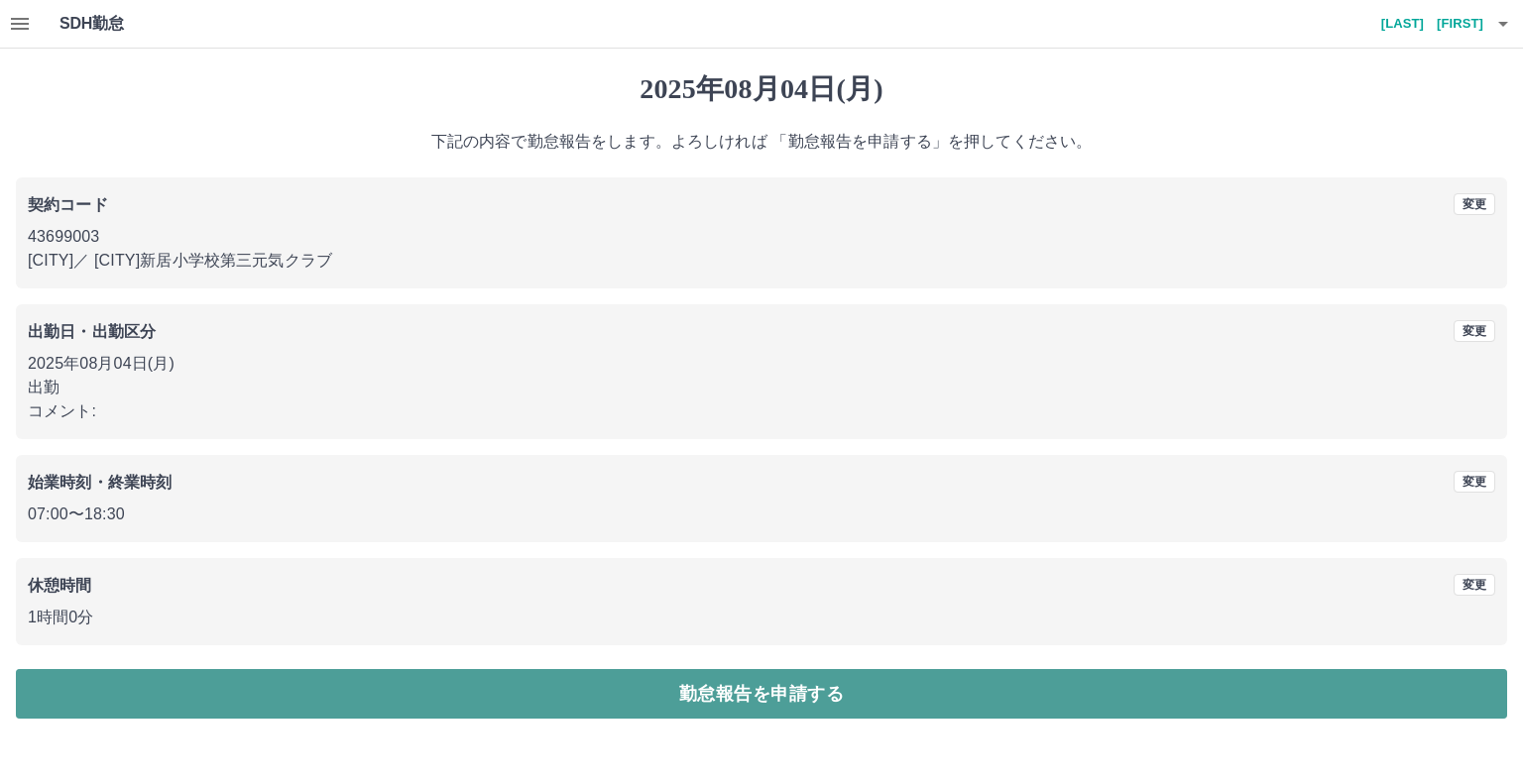 click on "勤怠報告を申請する" at bounding box center (762, 694) 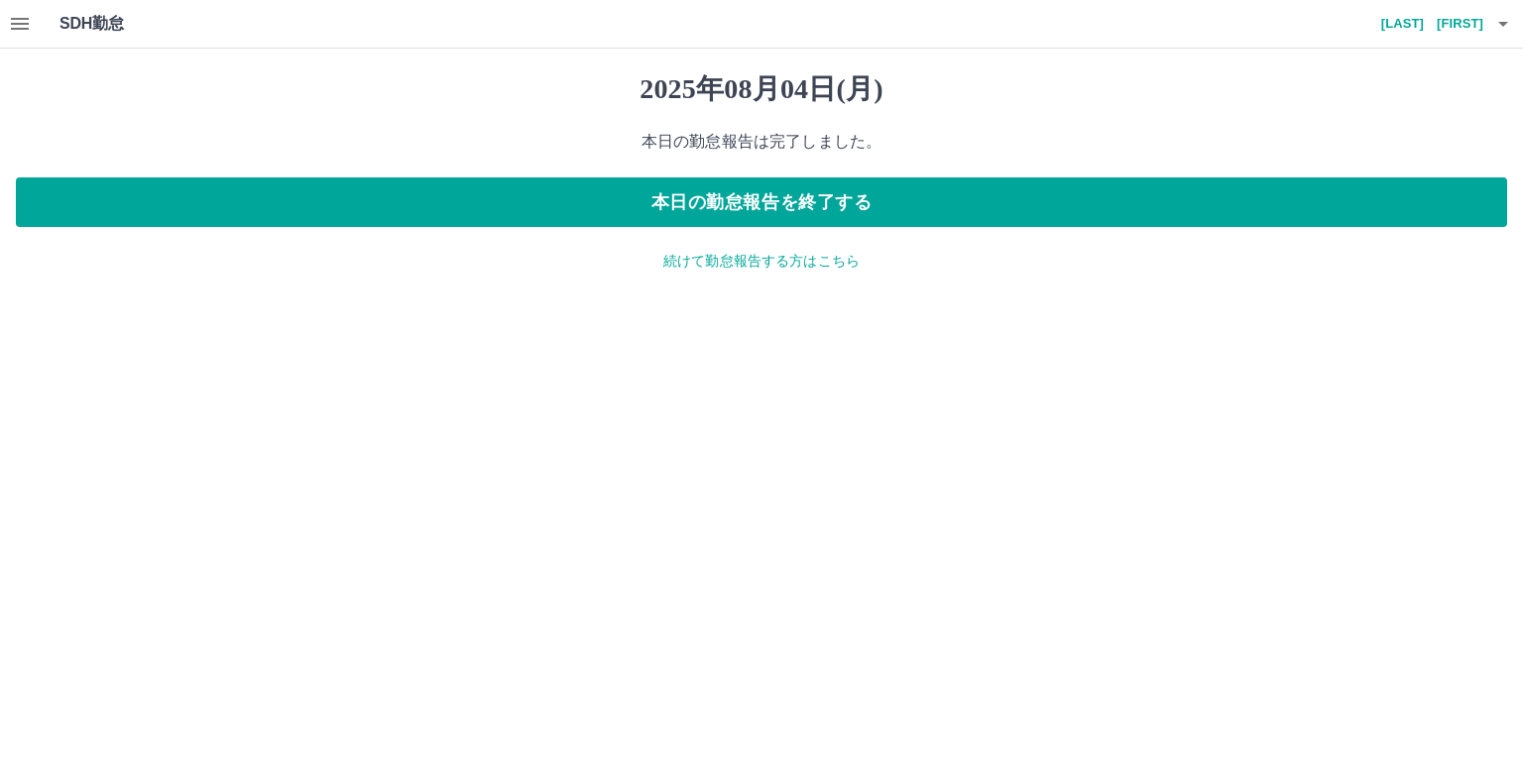 click on "続けて勤怠報告する方はこちら" at bounding box center [762, 261] 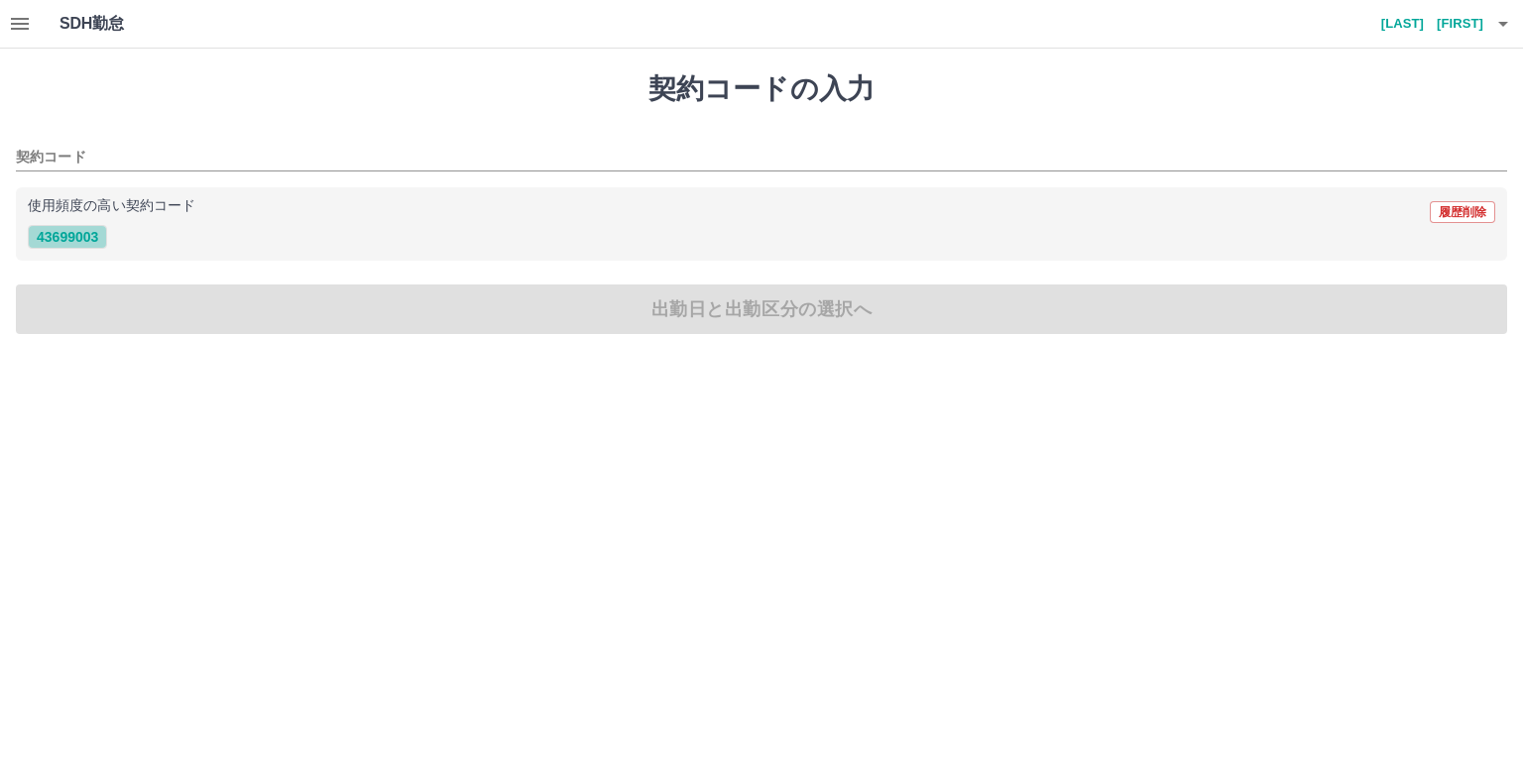 click on "43699003" at bounding box center (67, 237) 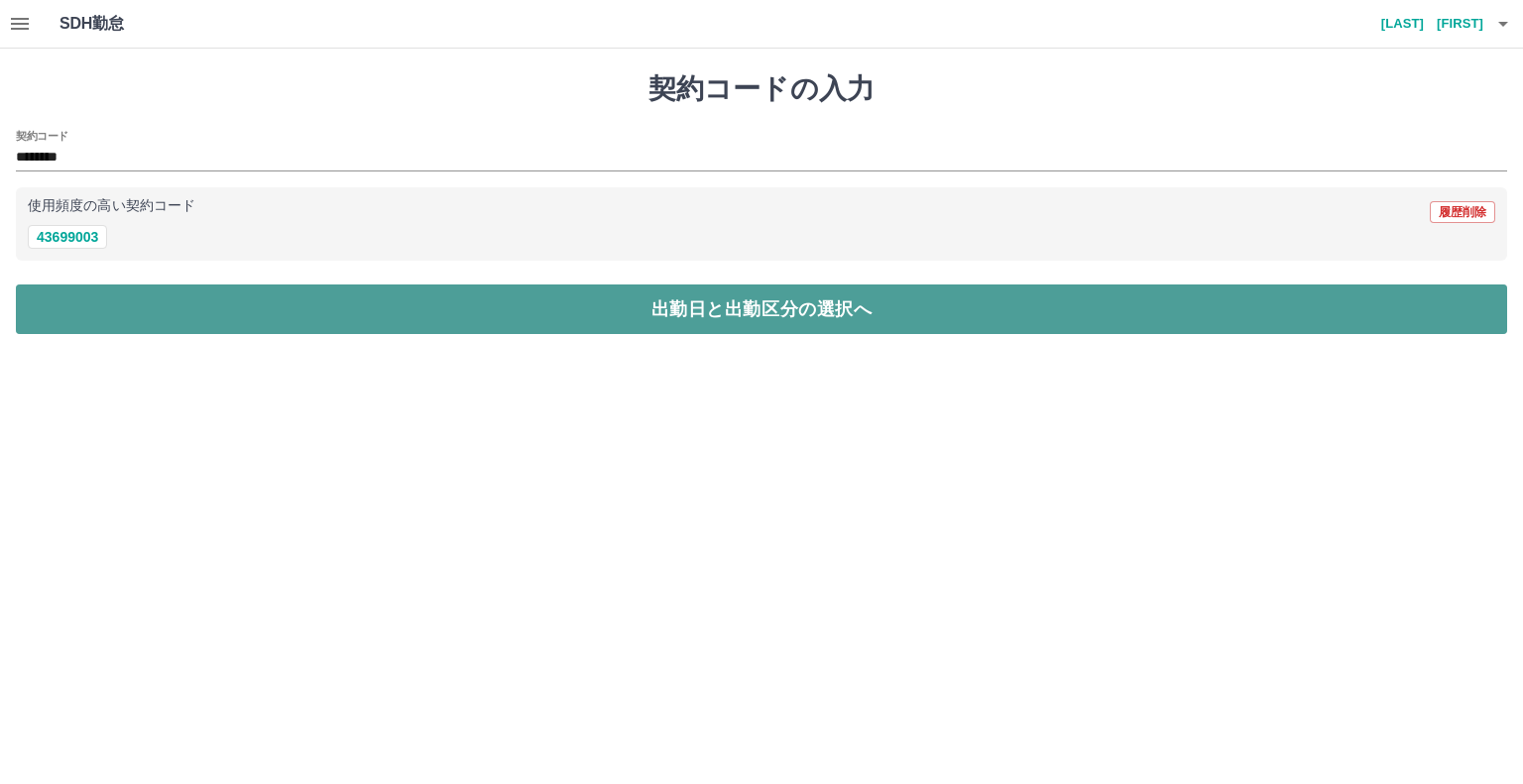 click on "出勤日と出勤区分の選択へ" at bounding box center [762, 309] 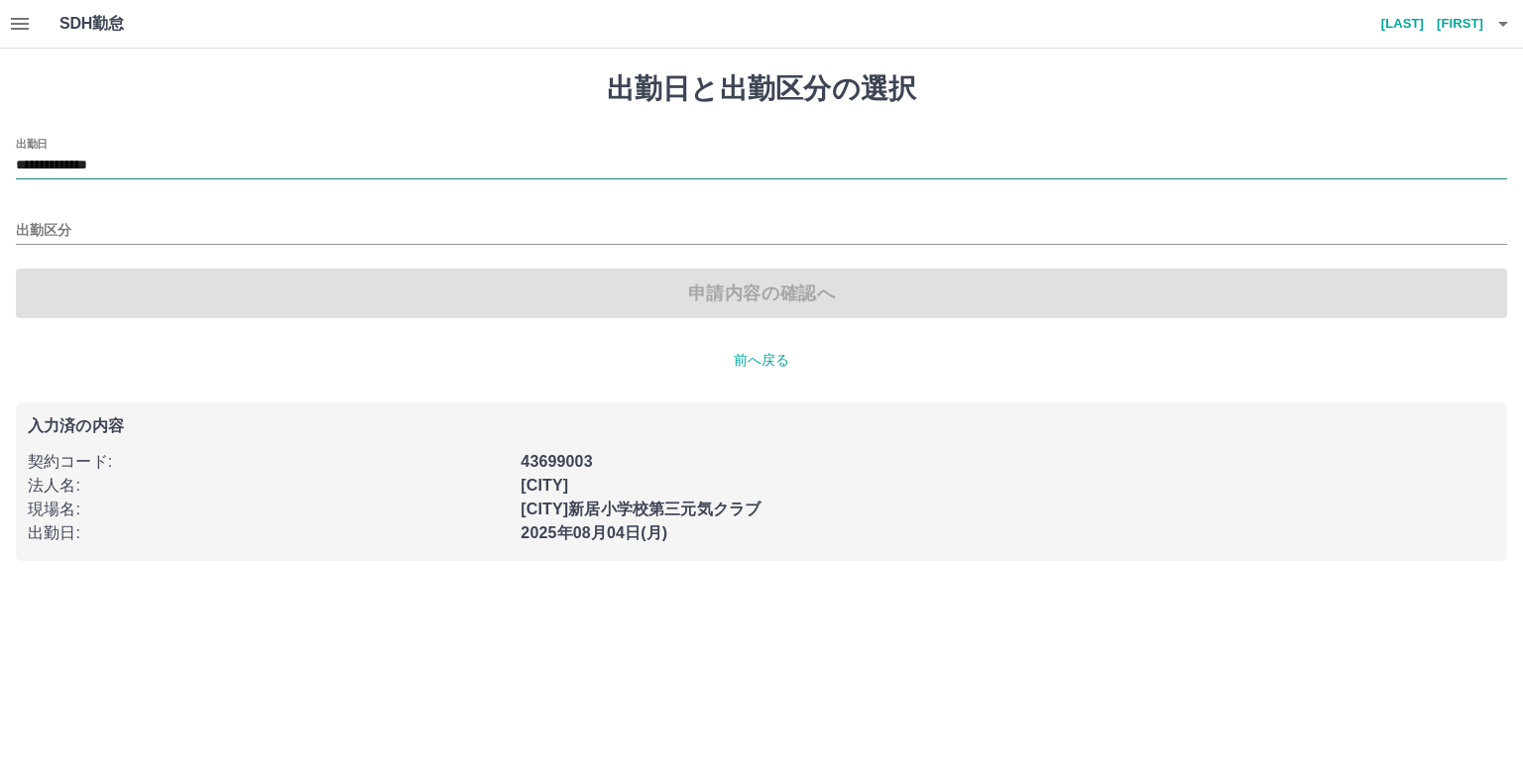 click on "**********" at bounding box center [762, 166] 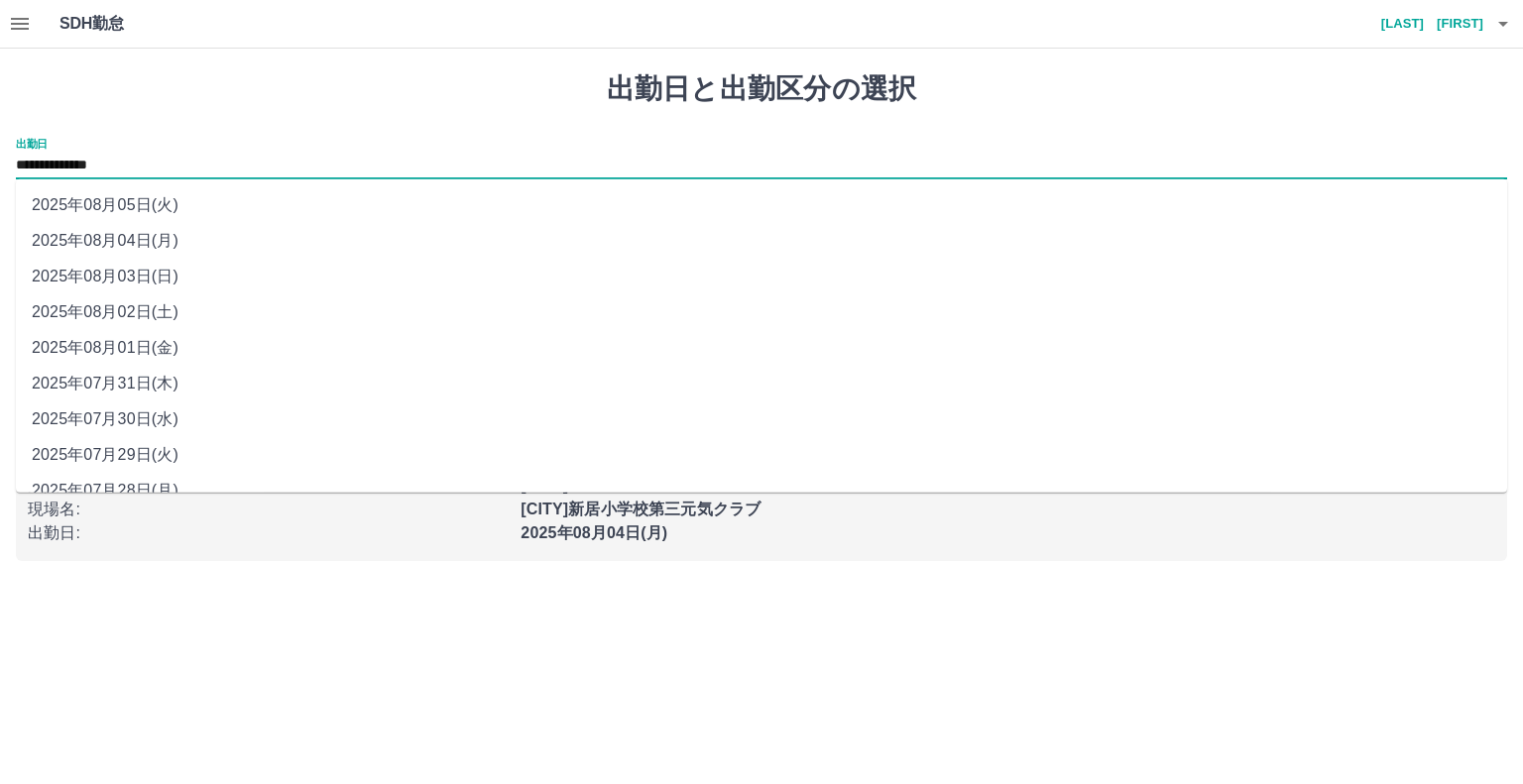 click on "2025年08月03日(日)" at bounding box center (762, 277) 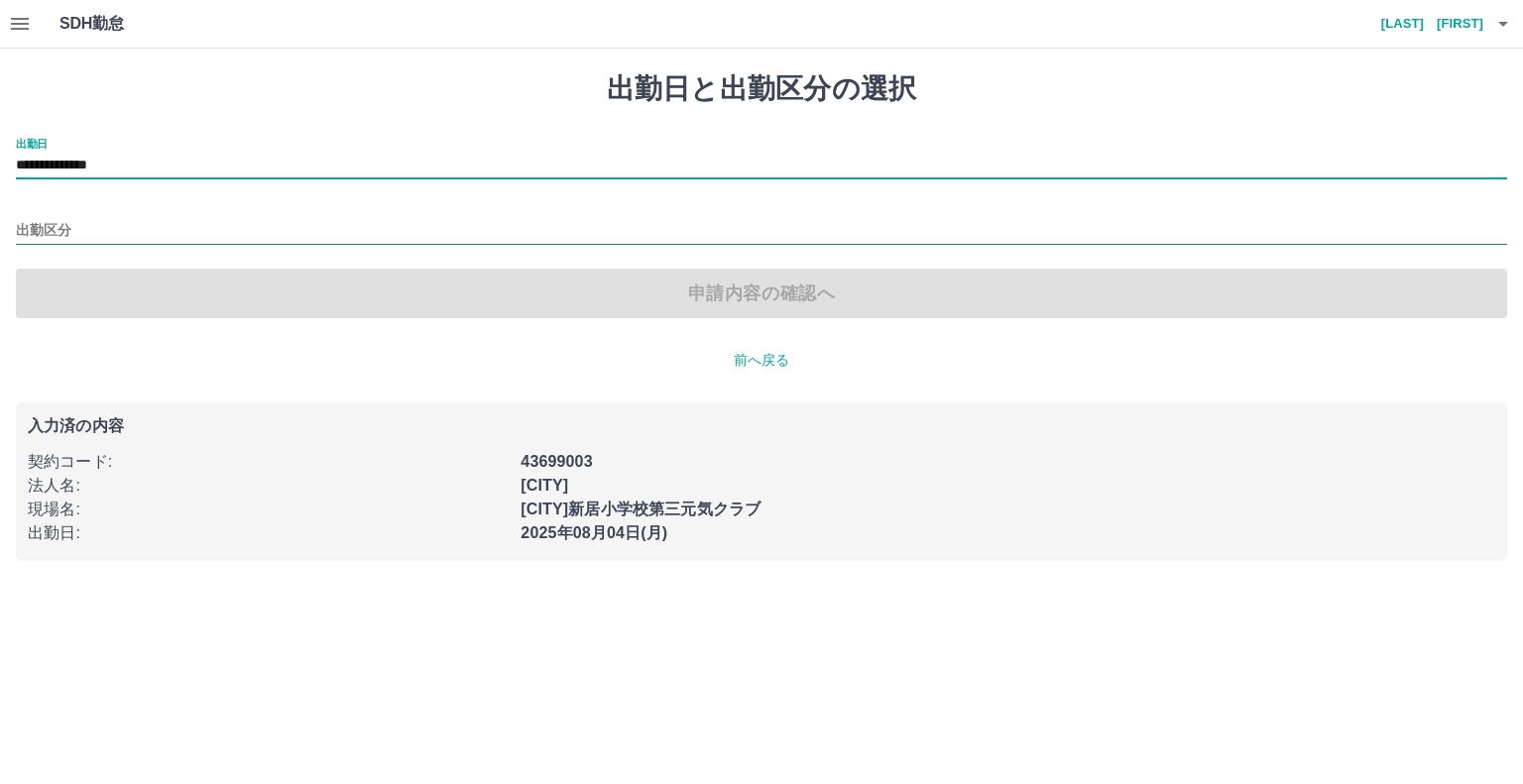 click on "出勤区分" at bounding box center [762, 231] 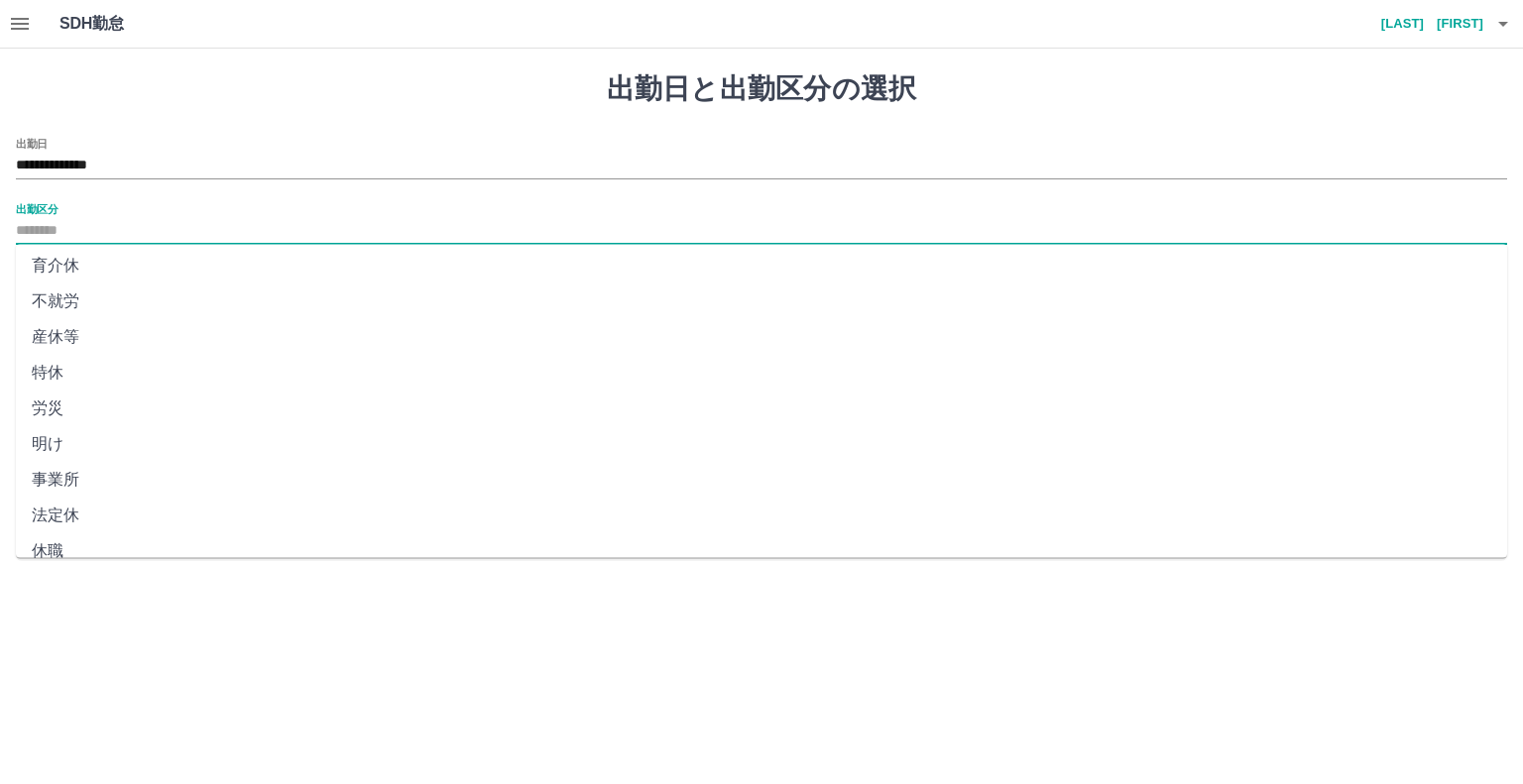 scroll, scrollTop: 344, scrollLeft: 0, axis: vertical 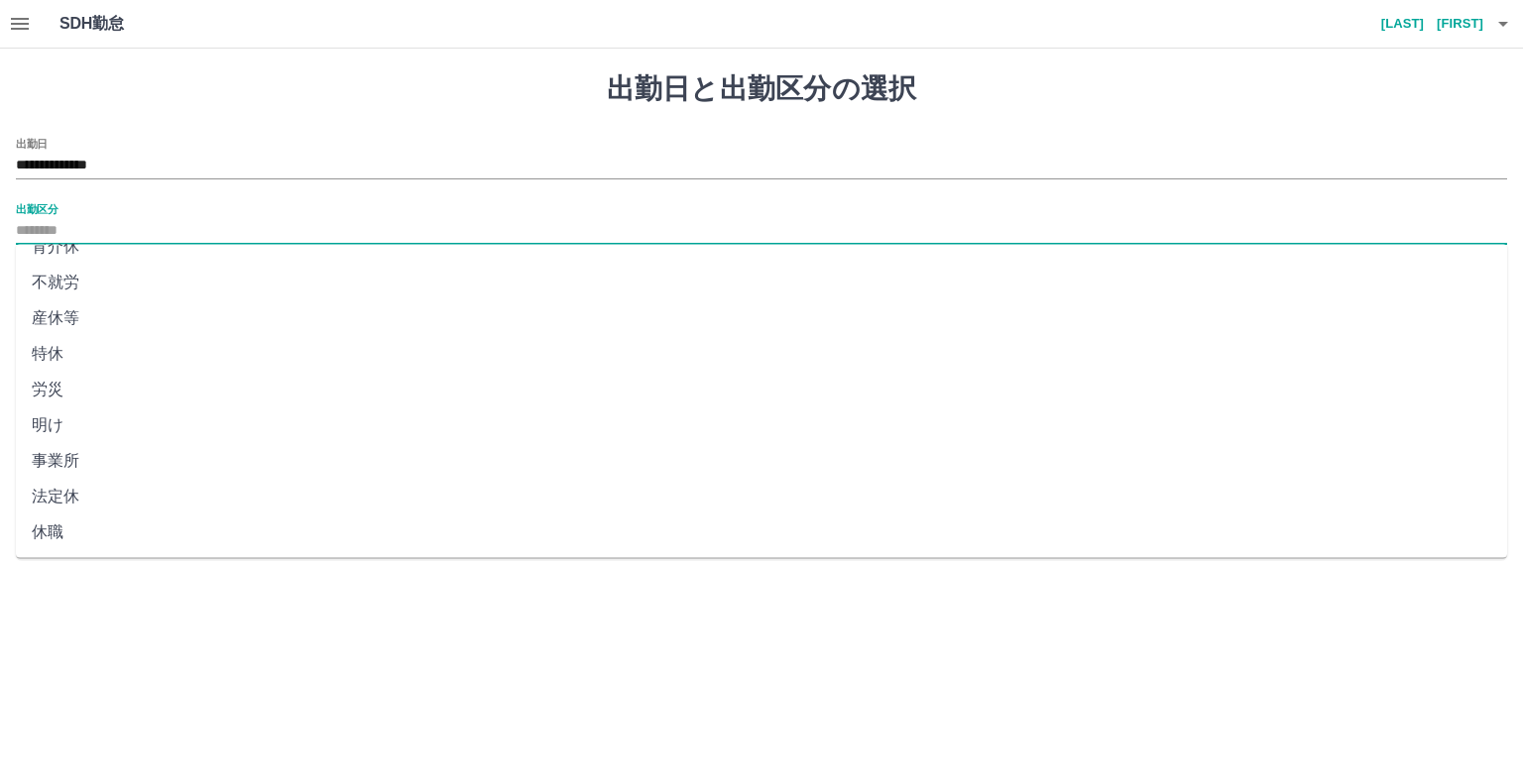 click on "法定休" at bounding box center (762, 497) 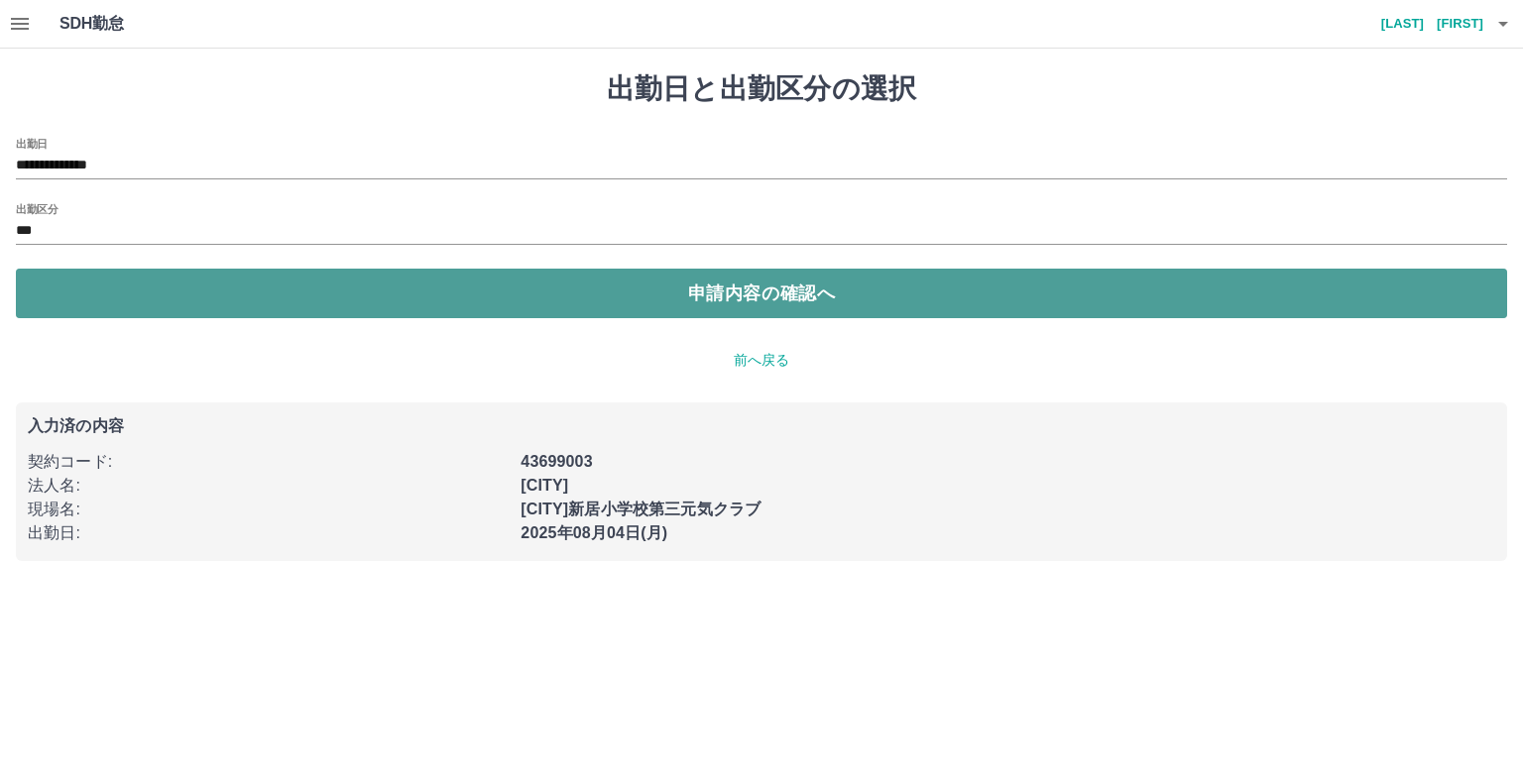 click on "申請内容の確認へ" at bounding box center (762, 293) 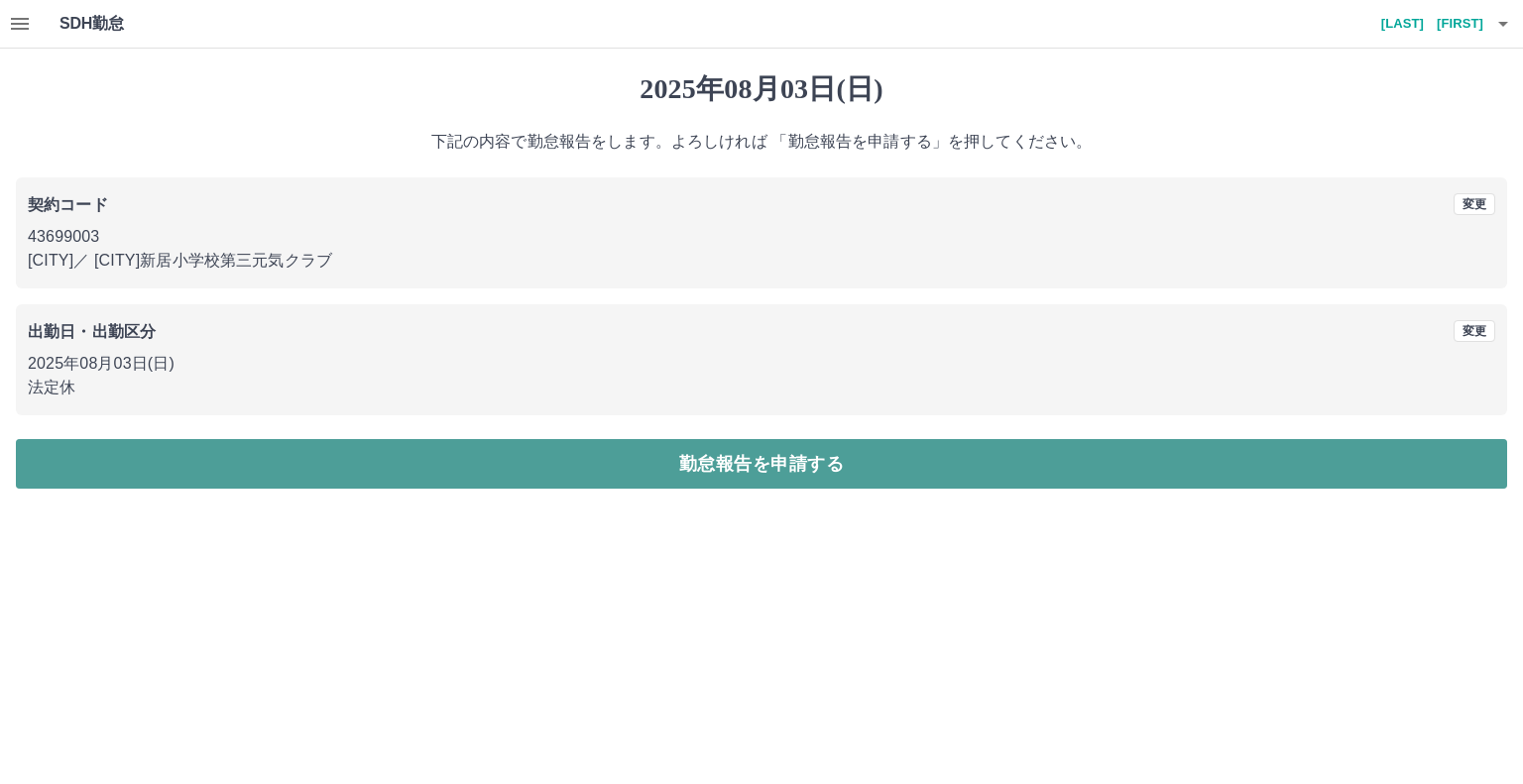 click on "勤怠報告を申請する" at bounding box center (762, 464) 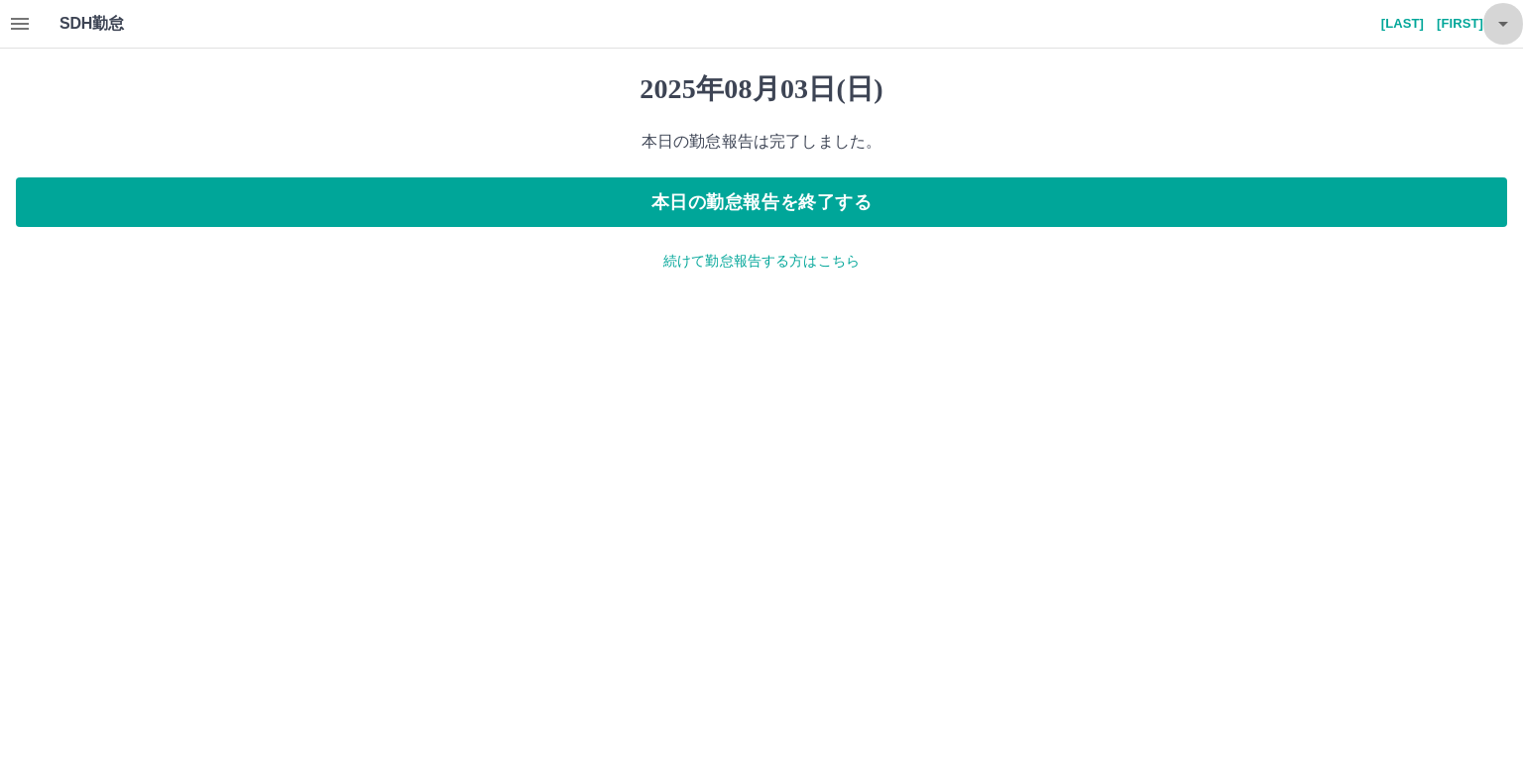 click 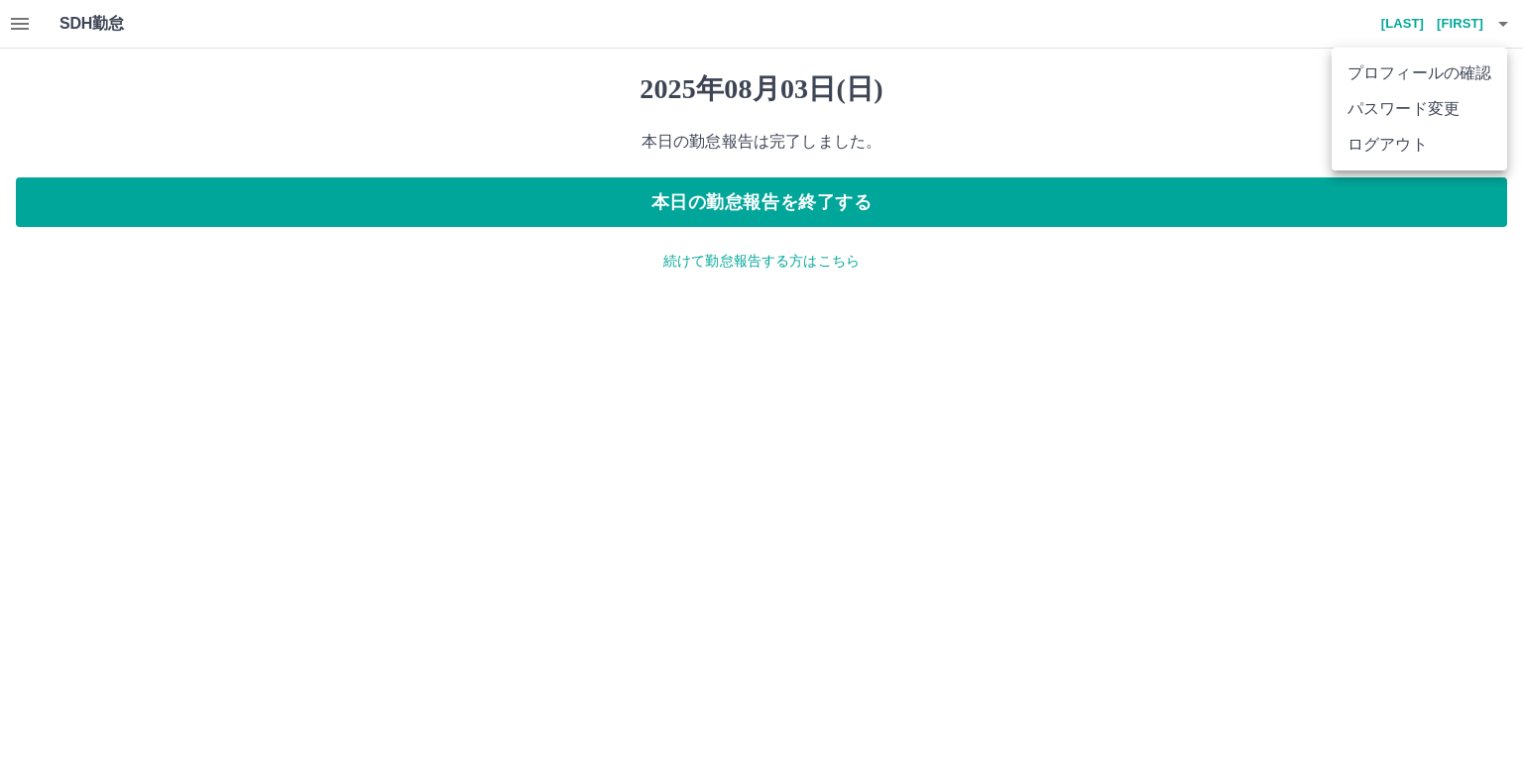 click on "ログアウト" at bounding box center (1419, 145) 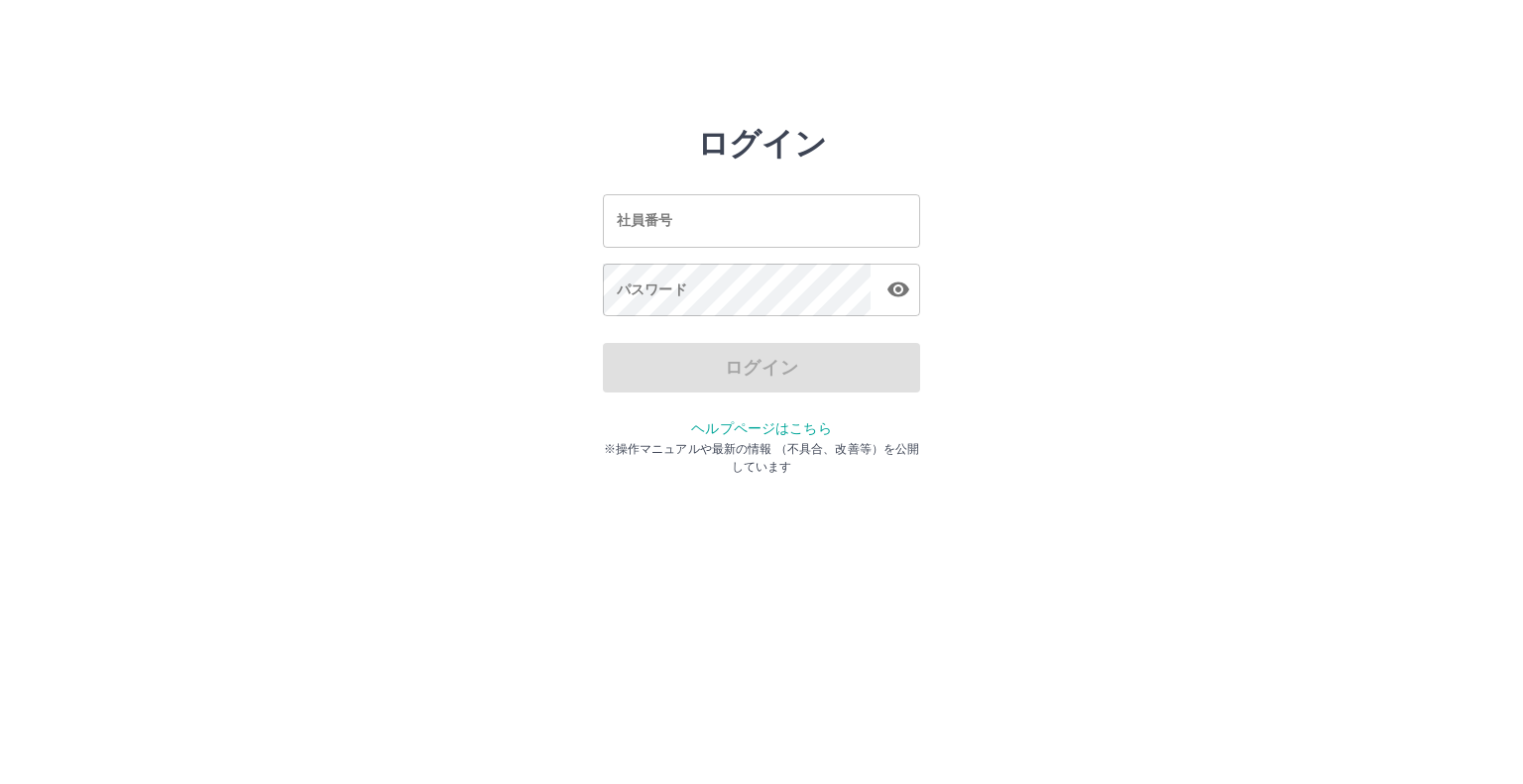 scroll, scrollTop: 0, scrollLeft: 0, axis: both 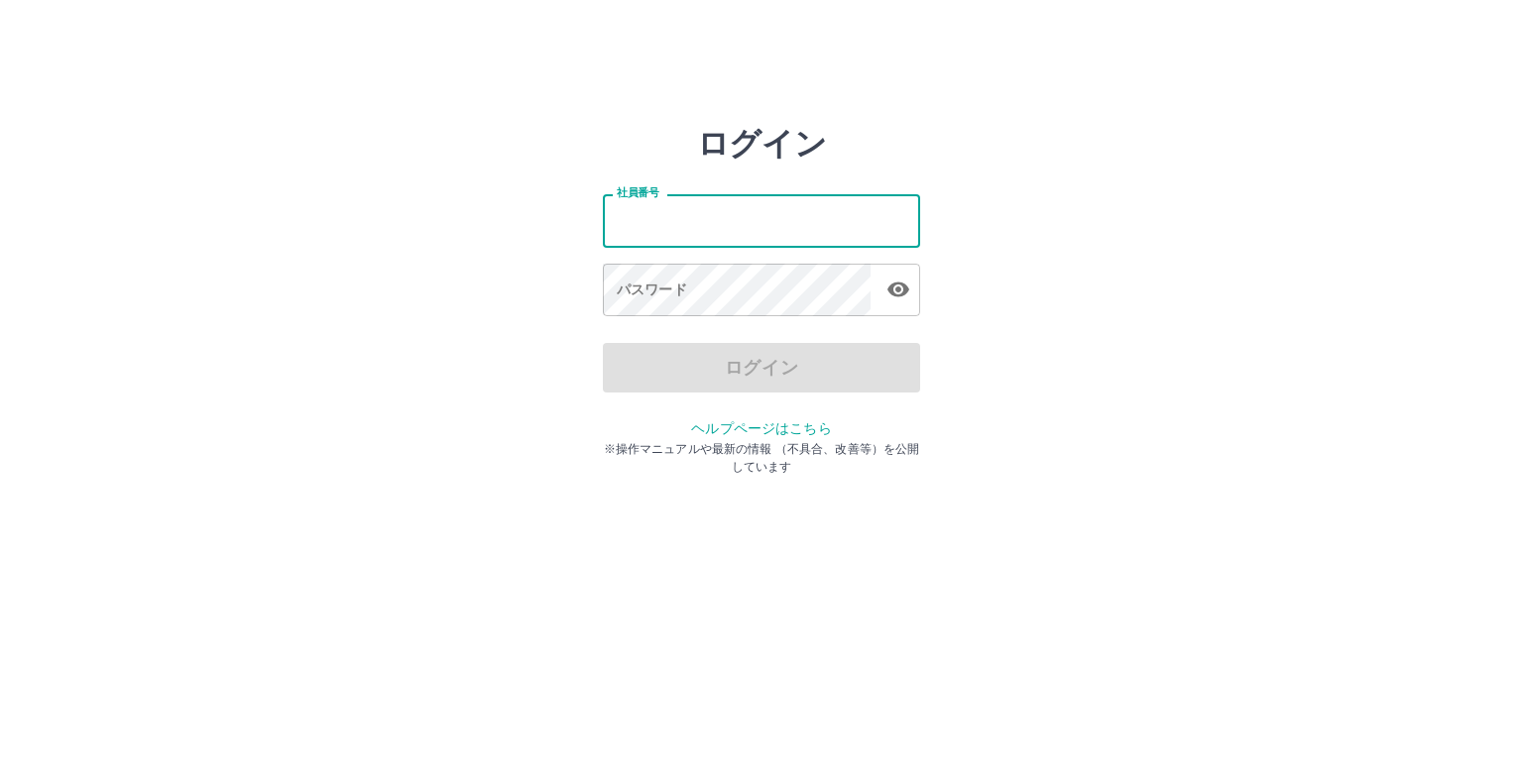 click on "社員番号" at bounding box center [762, 220] 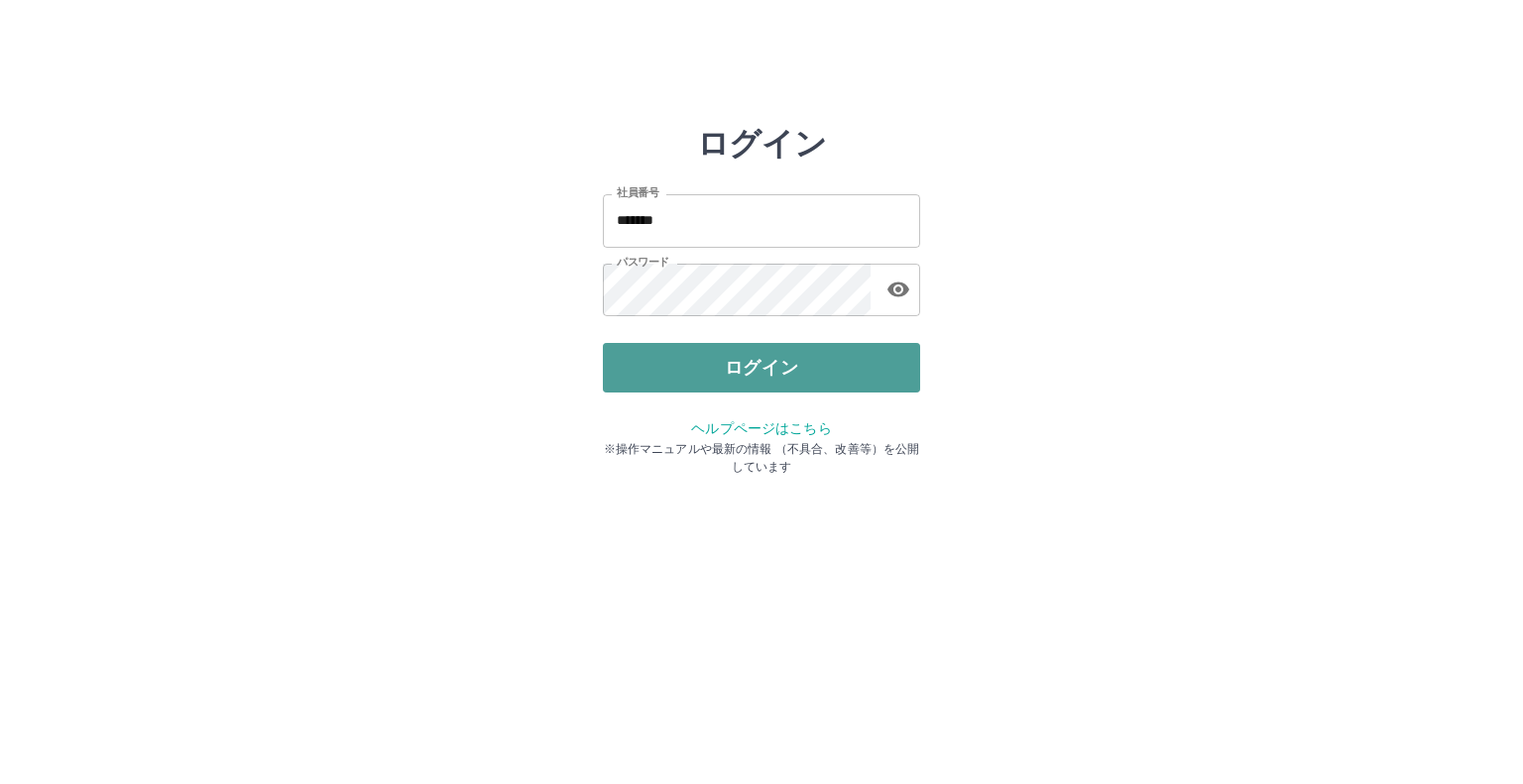 click on "ログイン" at bounding box center (762, 368) 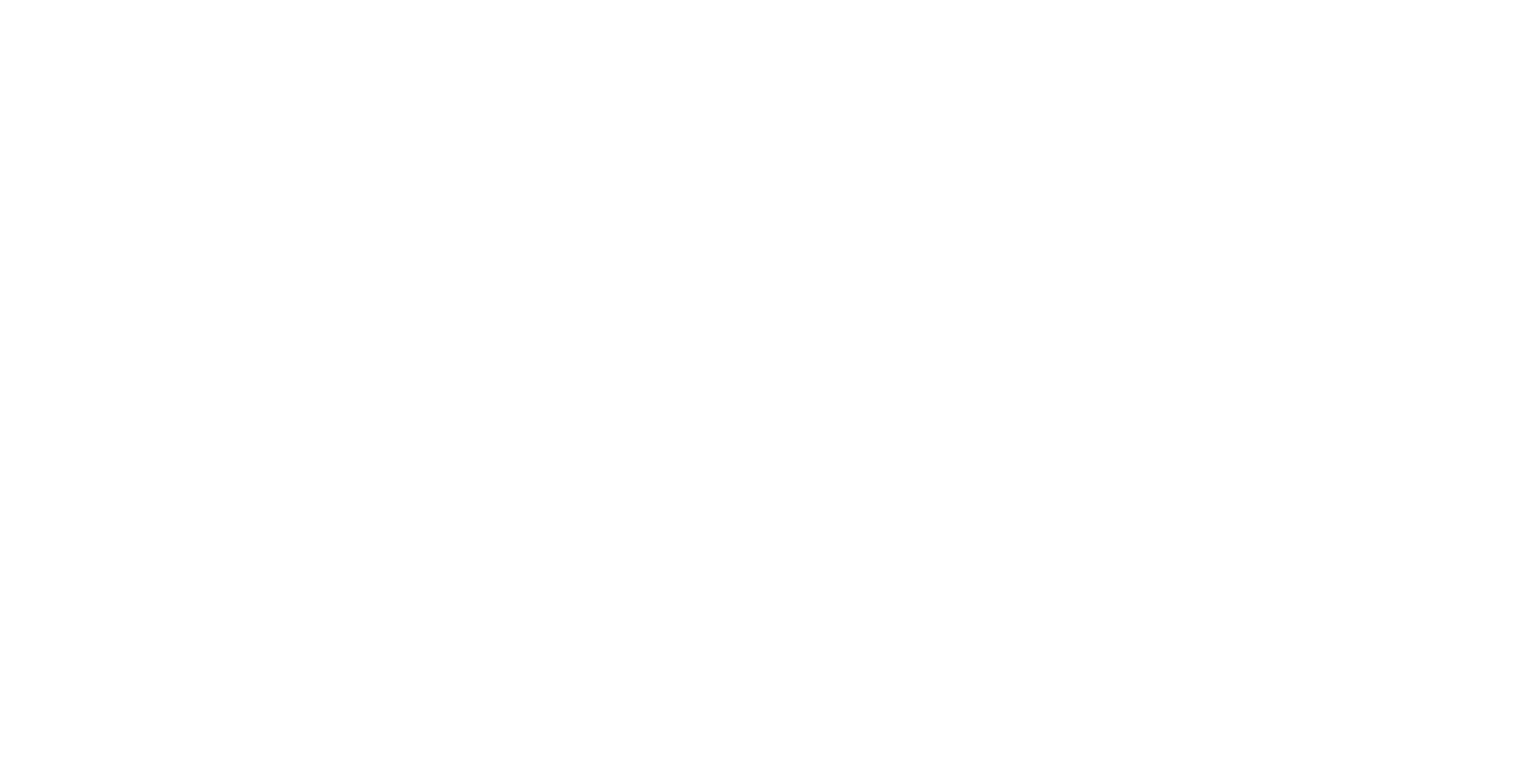 scroll, scrollTop: 0, scrollLeft: 0, axis: both 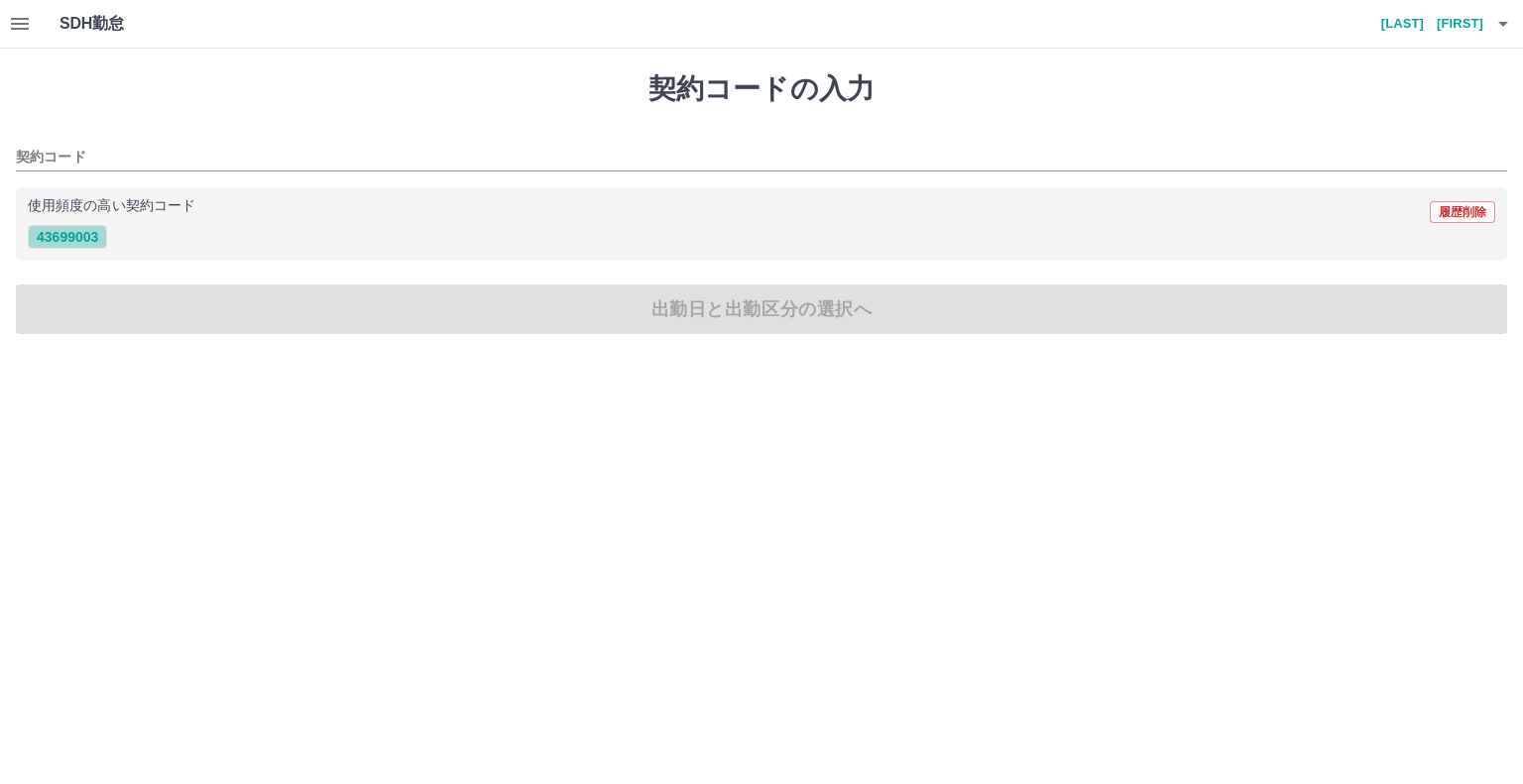 click on "43699003" at bounding box center (67, 237) 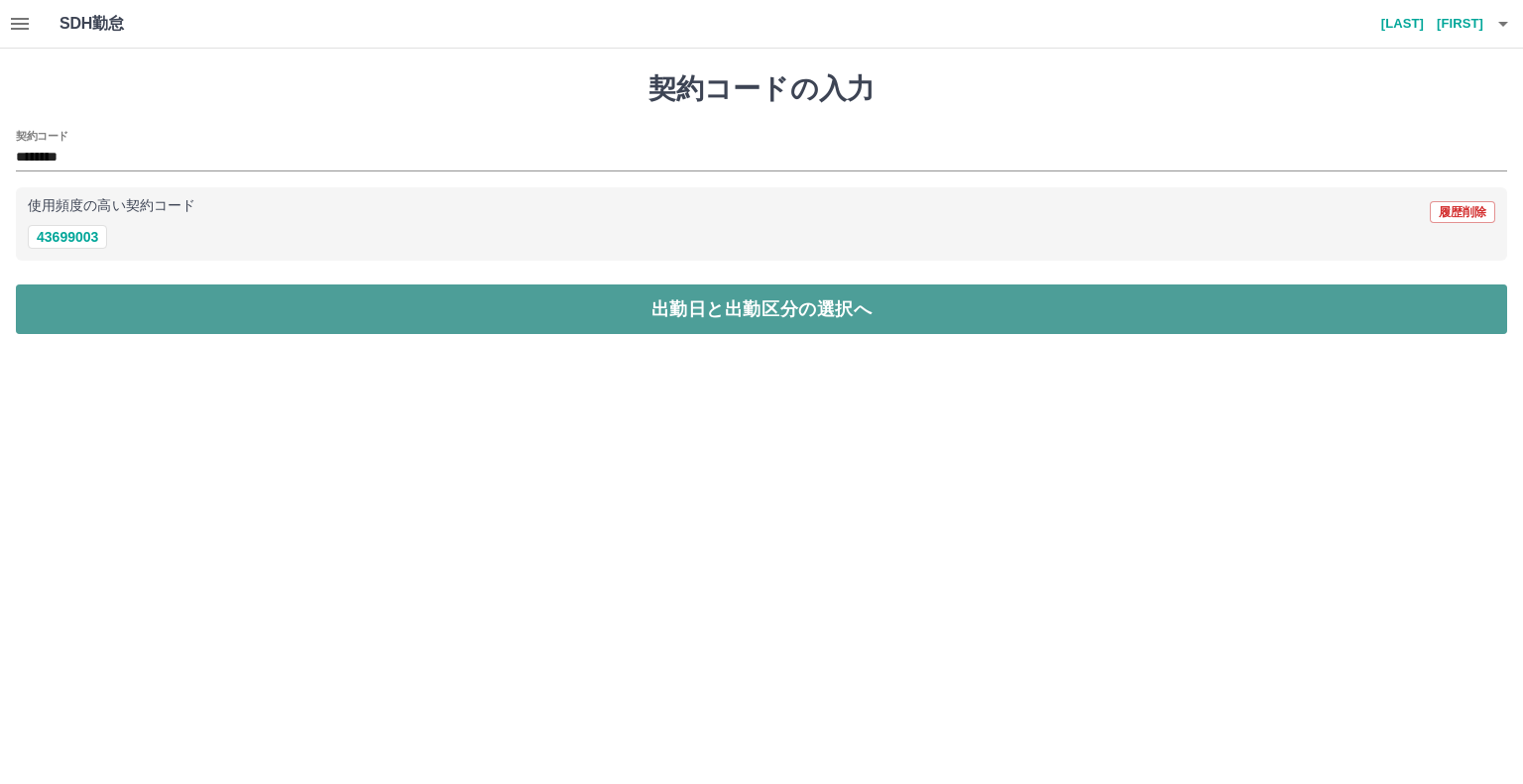 click on "出勤日と出勤区分の選択へ" at bounding box center (762, 309) 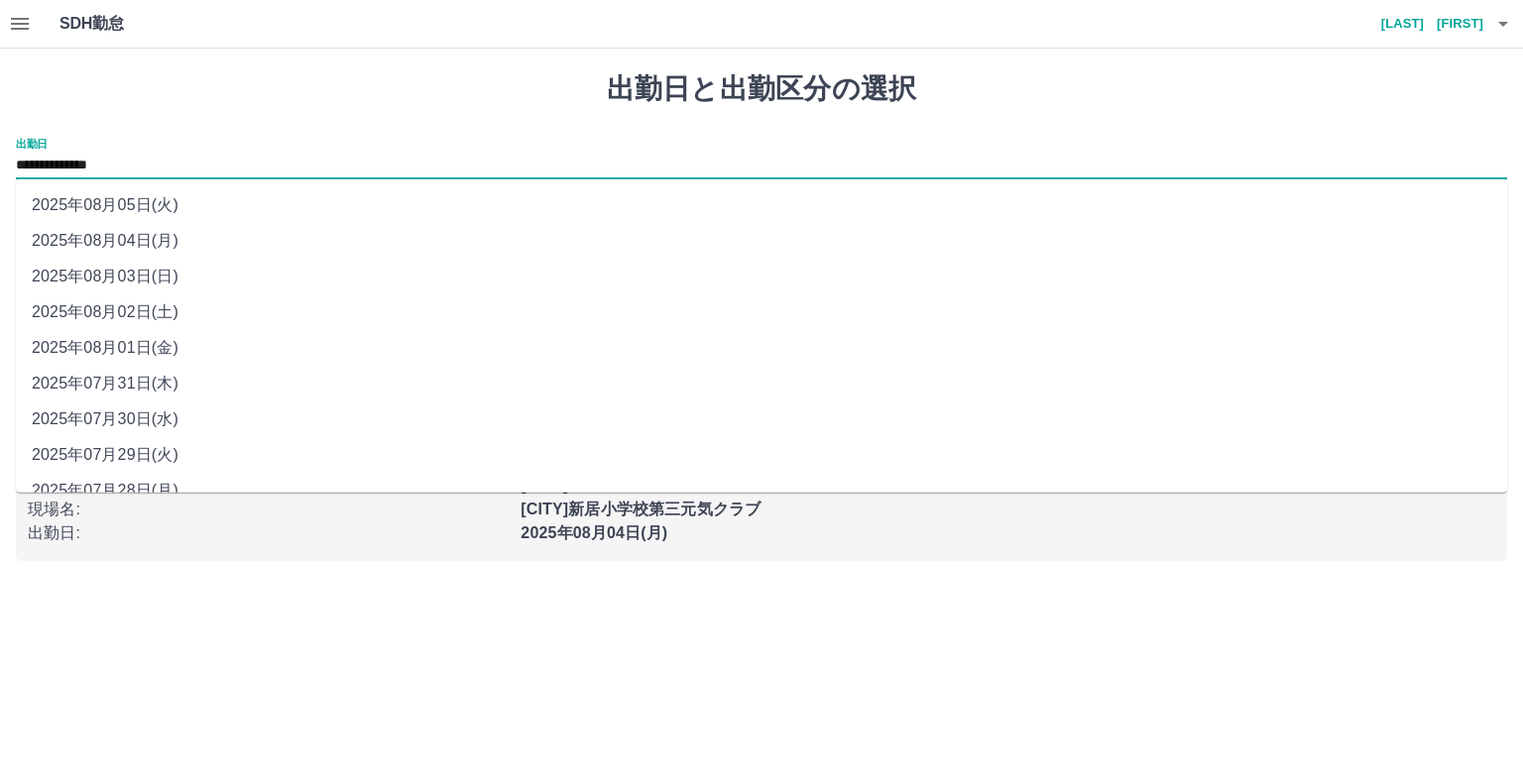 click on "**********" at bounding box center (762, 166) 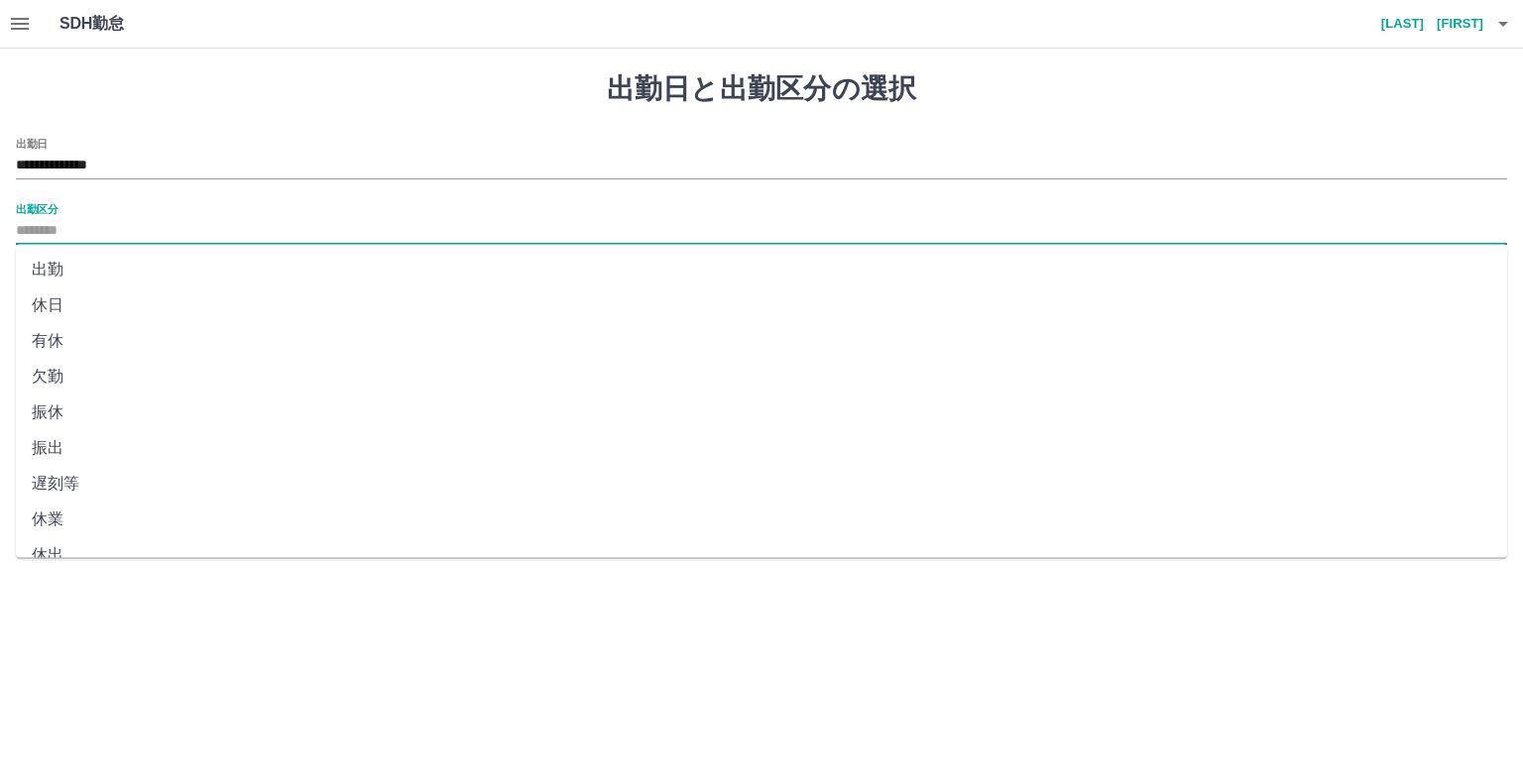 click on "出勤区分" at bounding box center [762, 231] 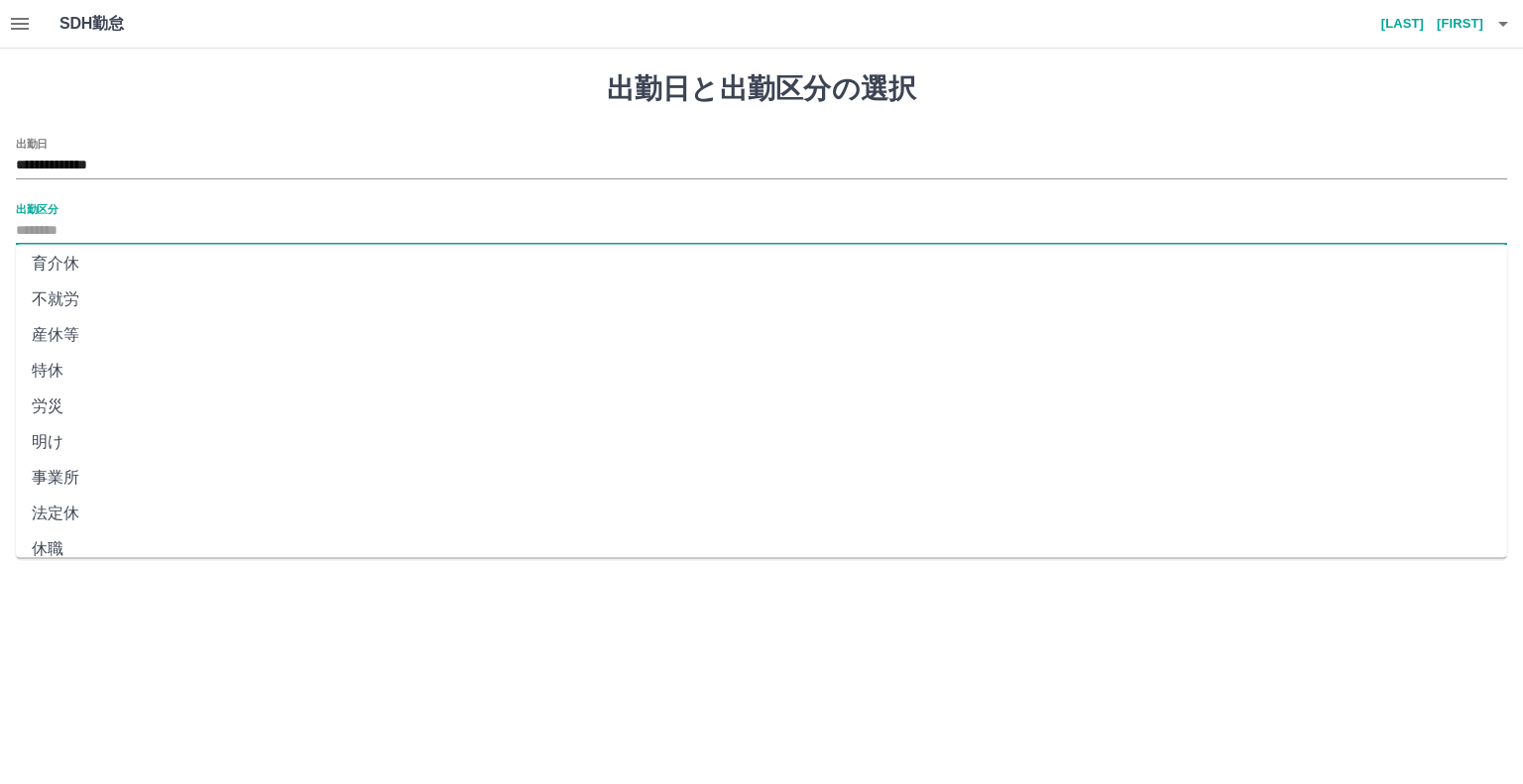 scroll, scrollTop: 344, scrollLeft: 0, axis: vertical 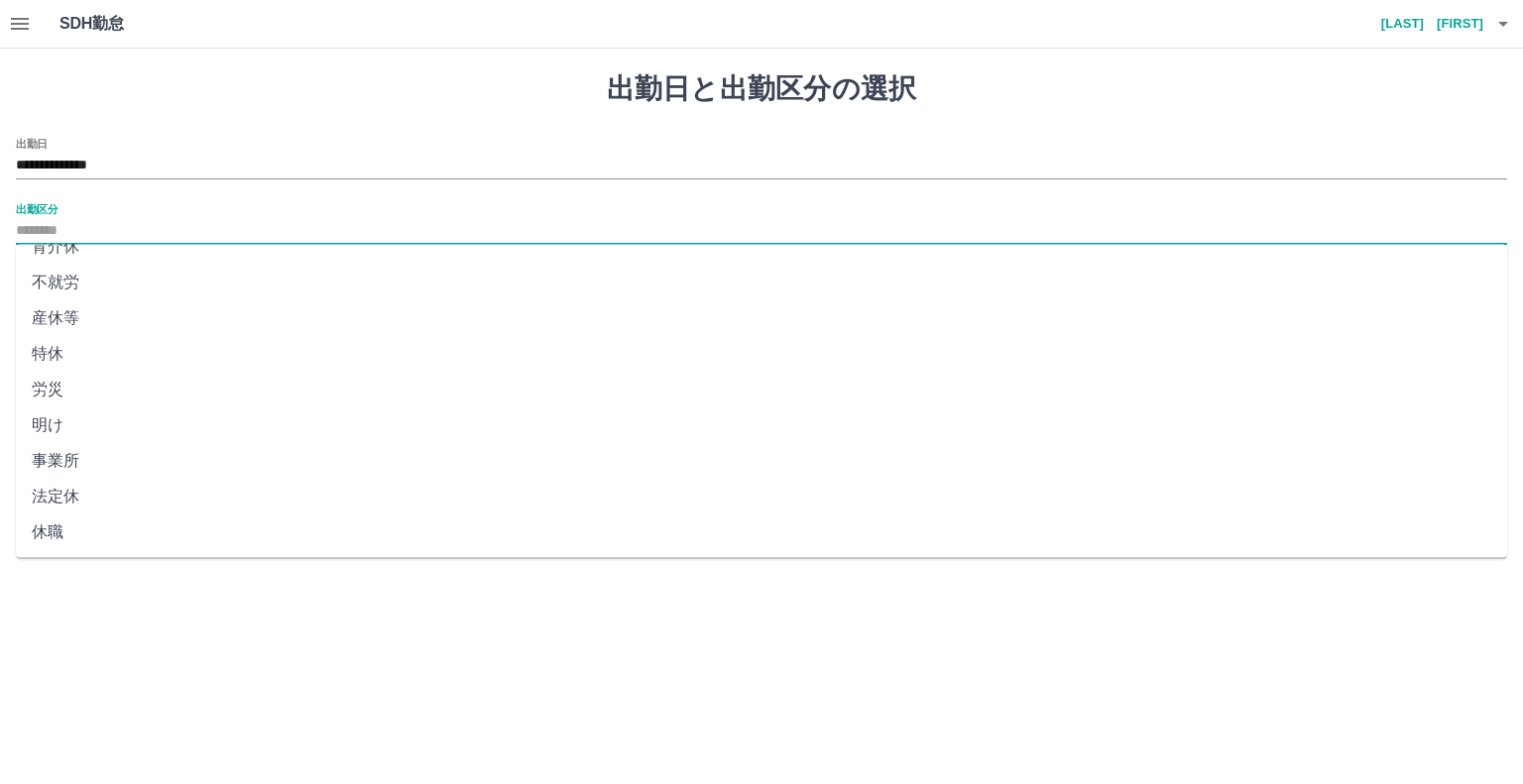 click on "法定休" at bounding box center (762, 497) 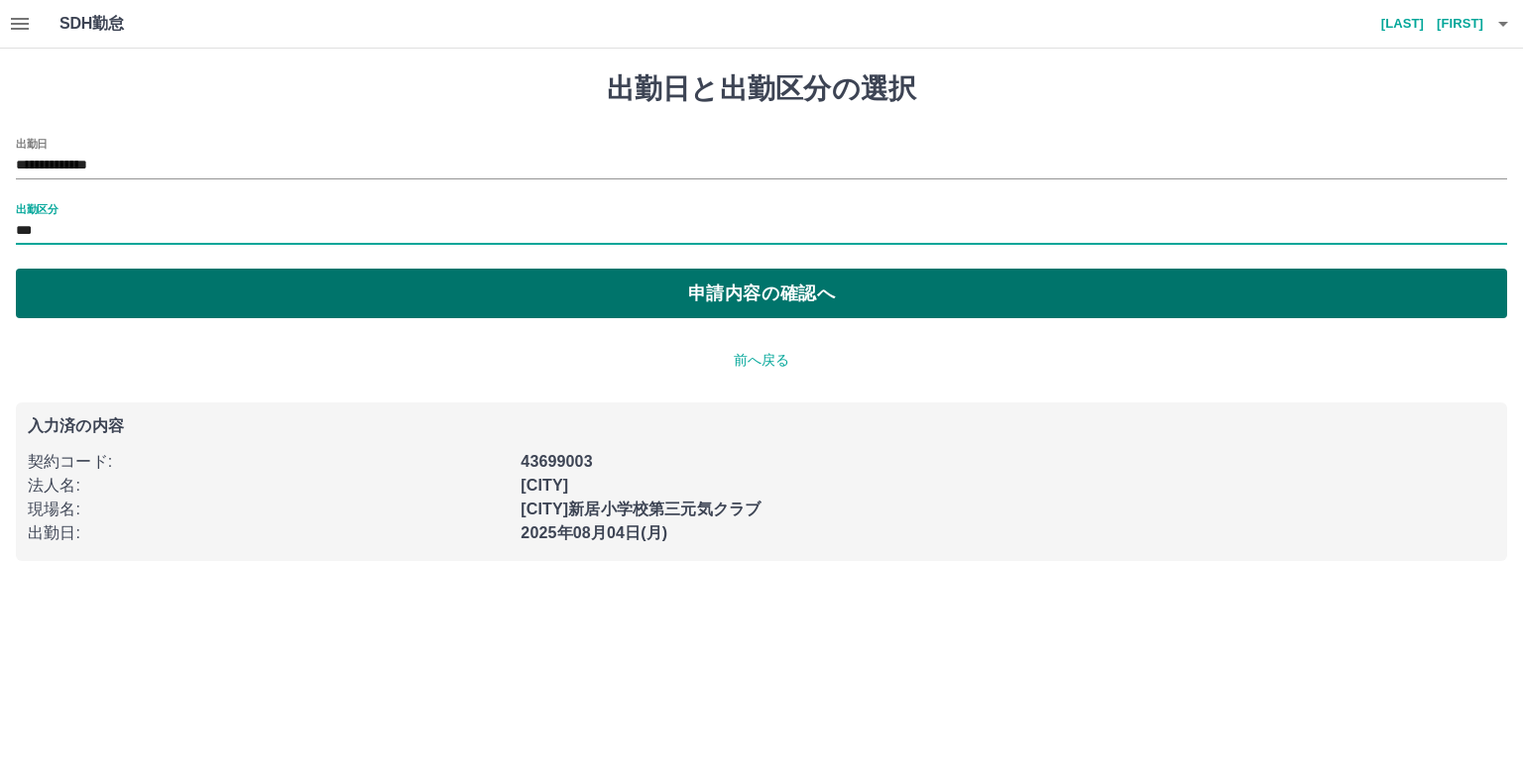 click on "申請内容の確認へ" at bounding box center [762, 293] 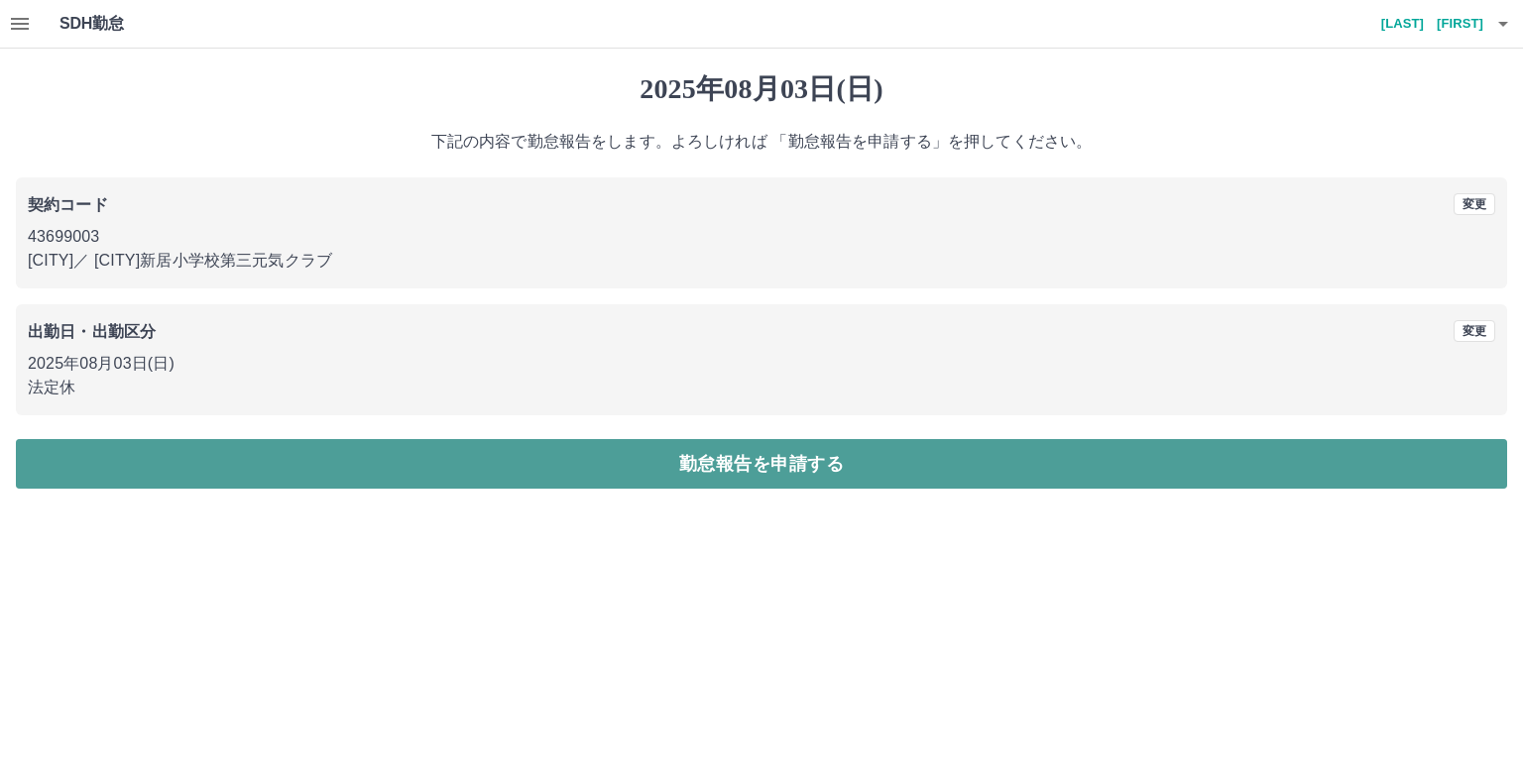 click on "勤怠報告を申請する" at bounding box center [762, 464] 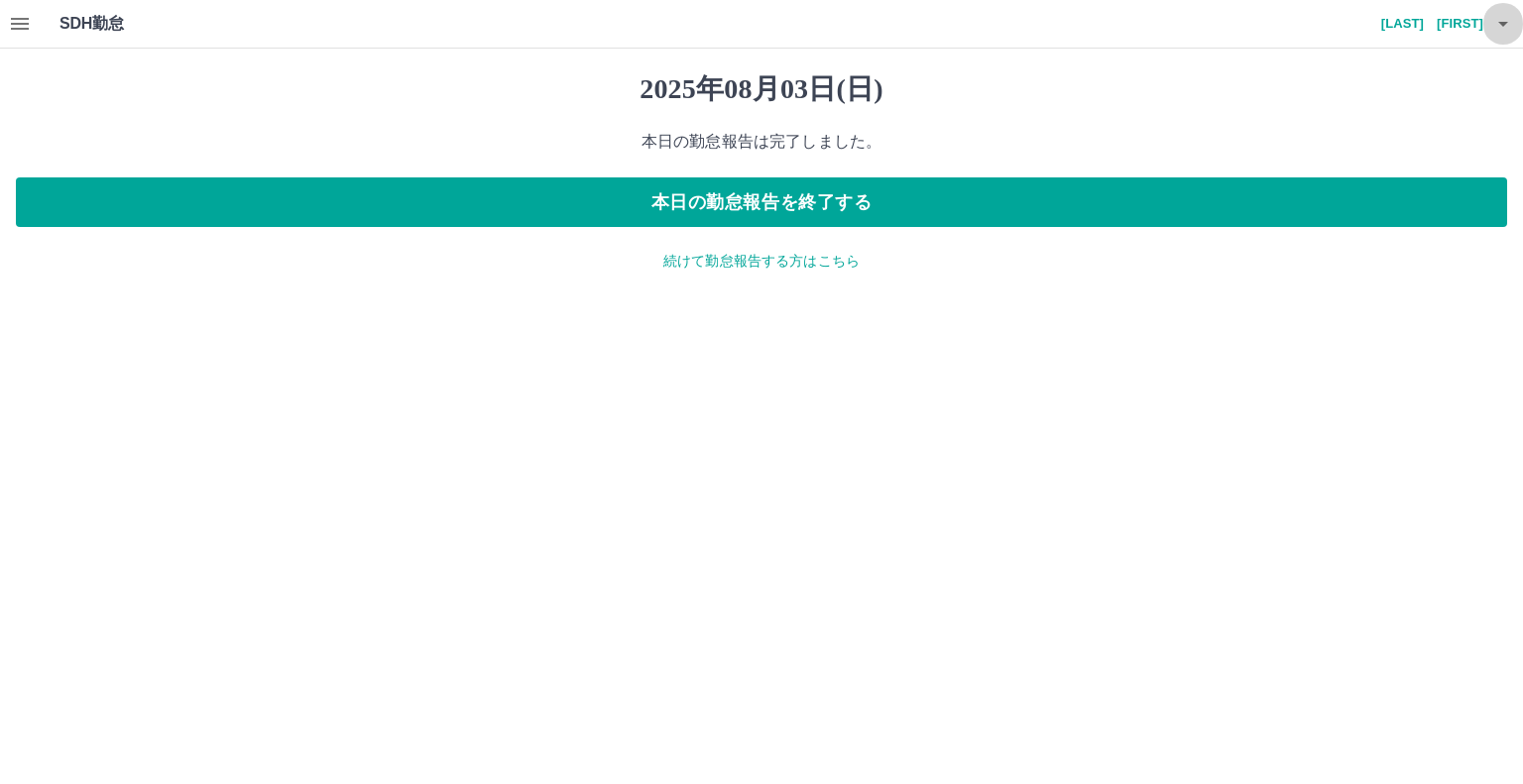 click 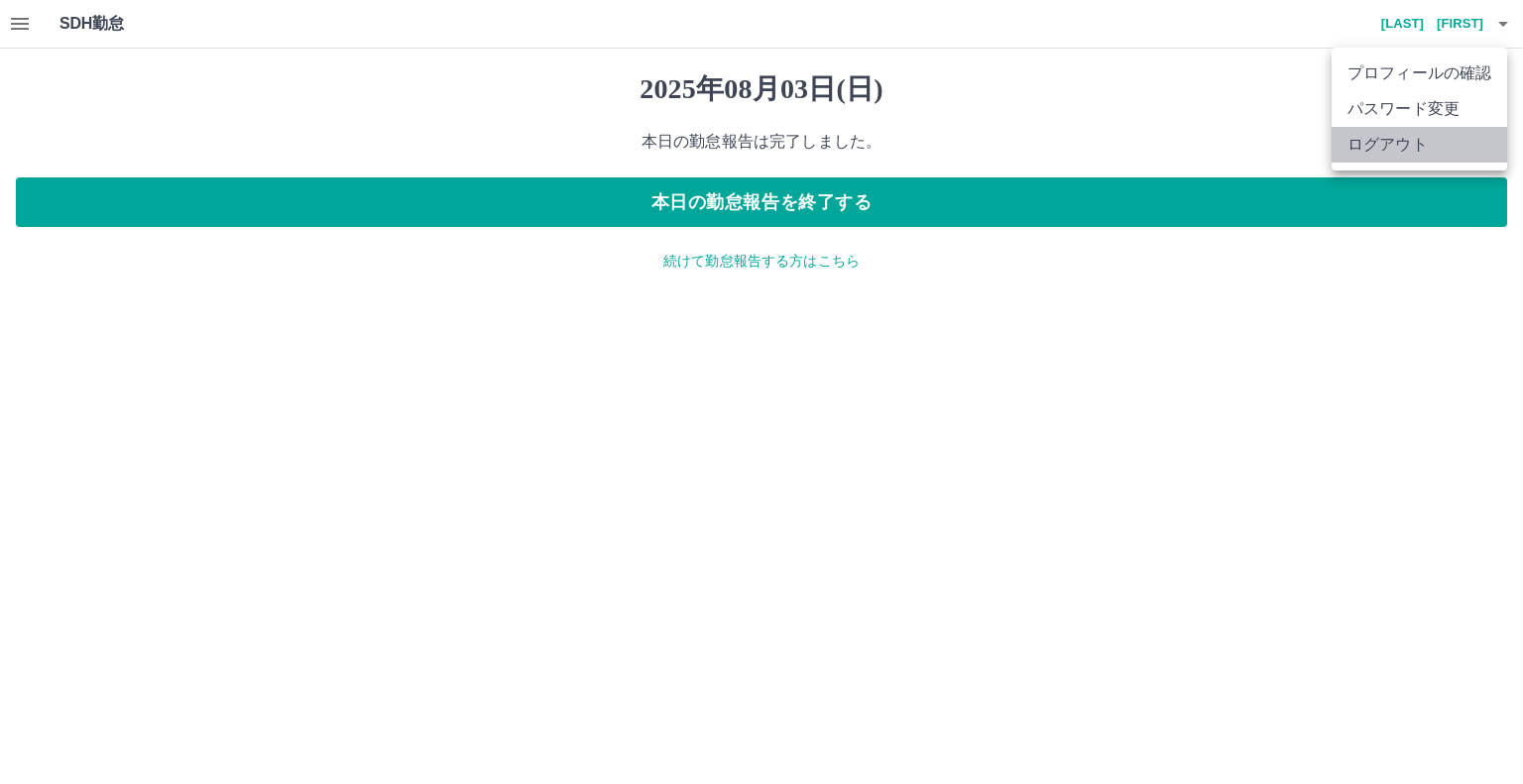 click on "ログアウト" at bounding box center (1419, 145) 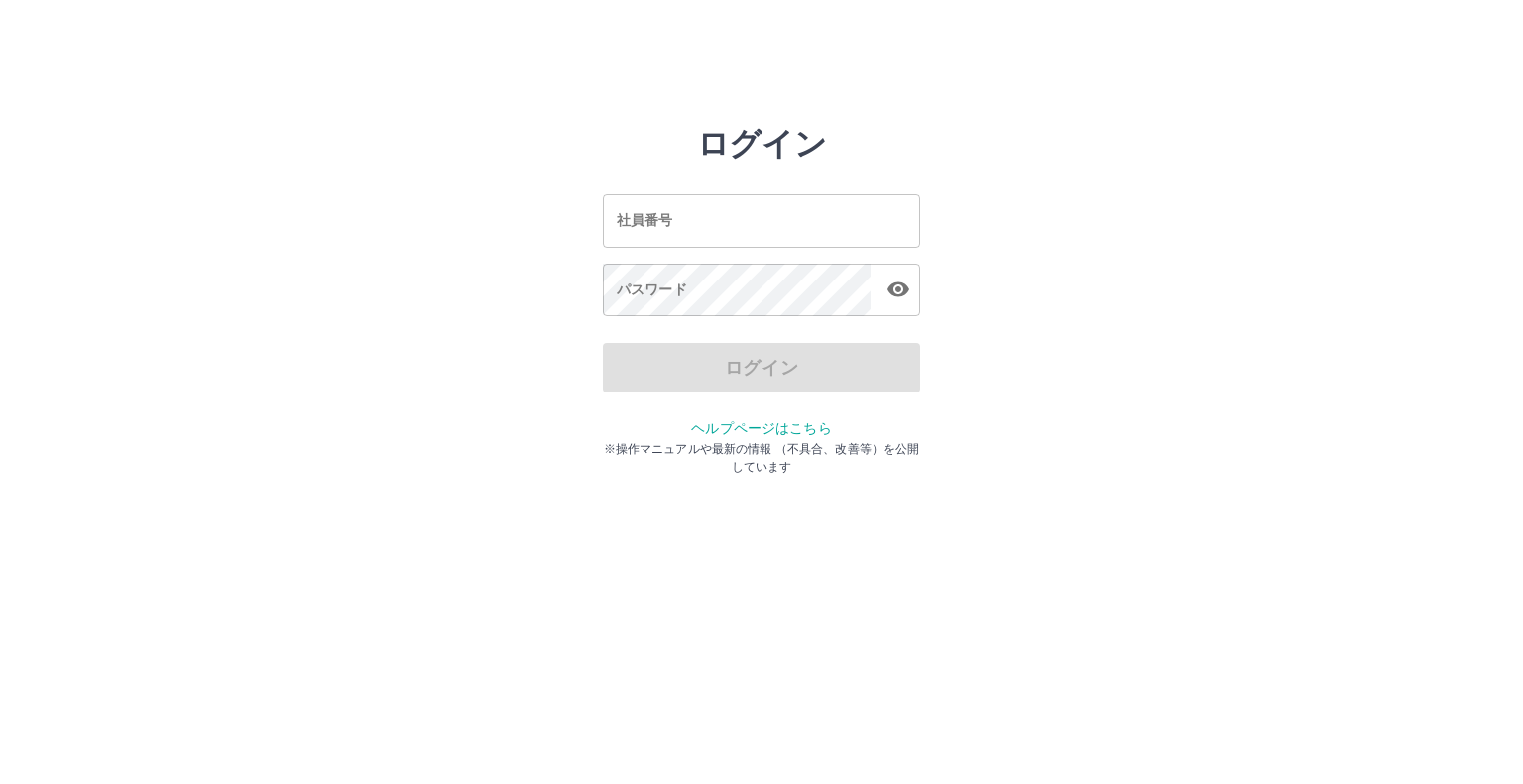 scroll, scrollTop: 0, scrollLeft: 0, axis: both 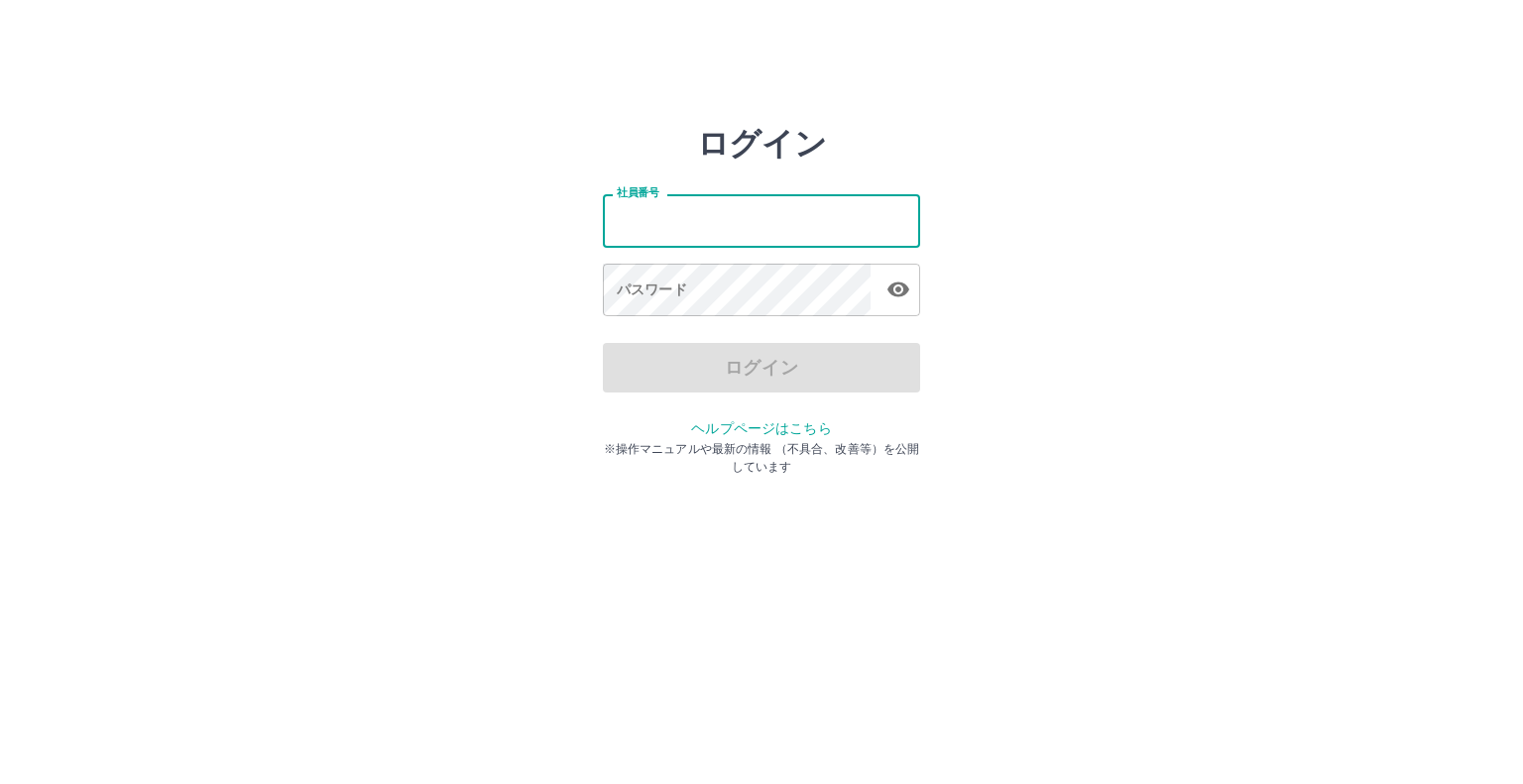 click on "社員番号" at bounding box center [762, 220] 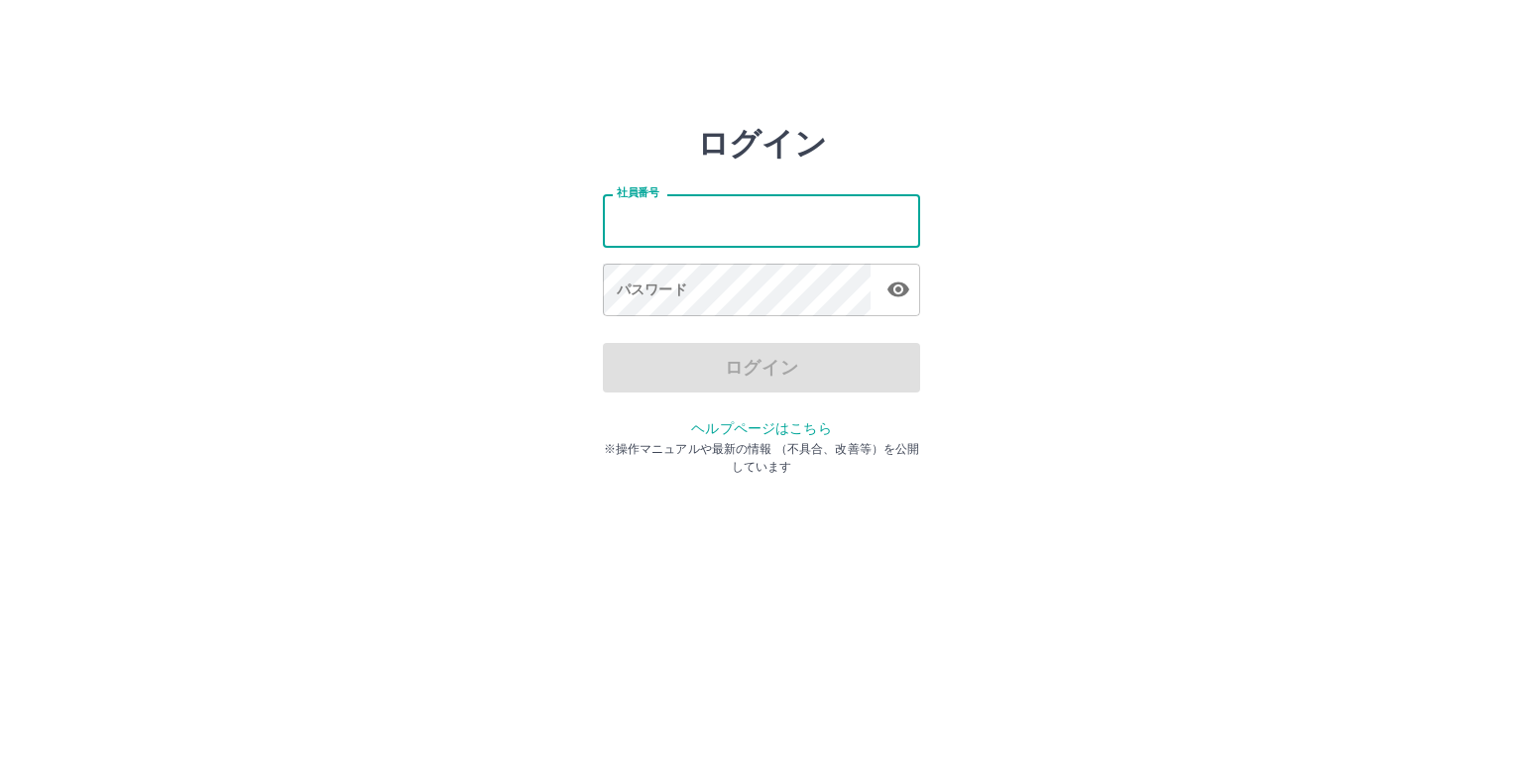 type on "*******" 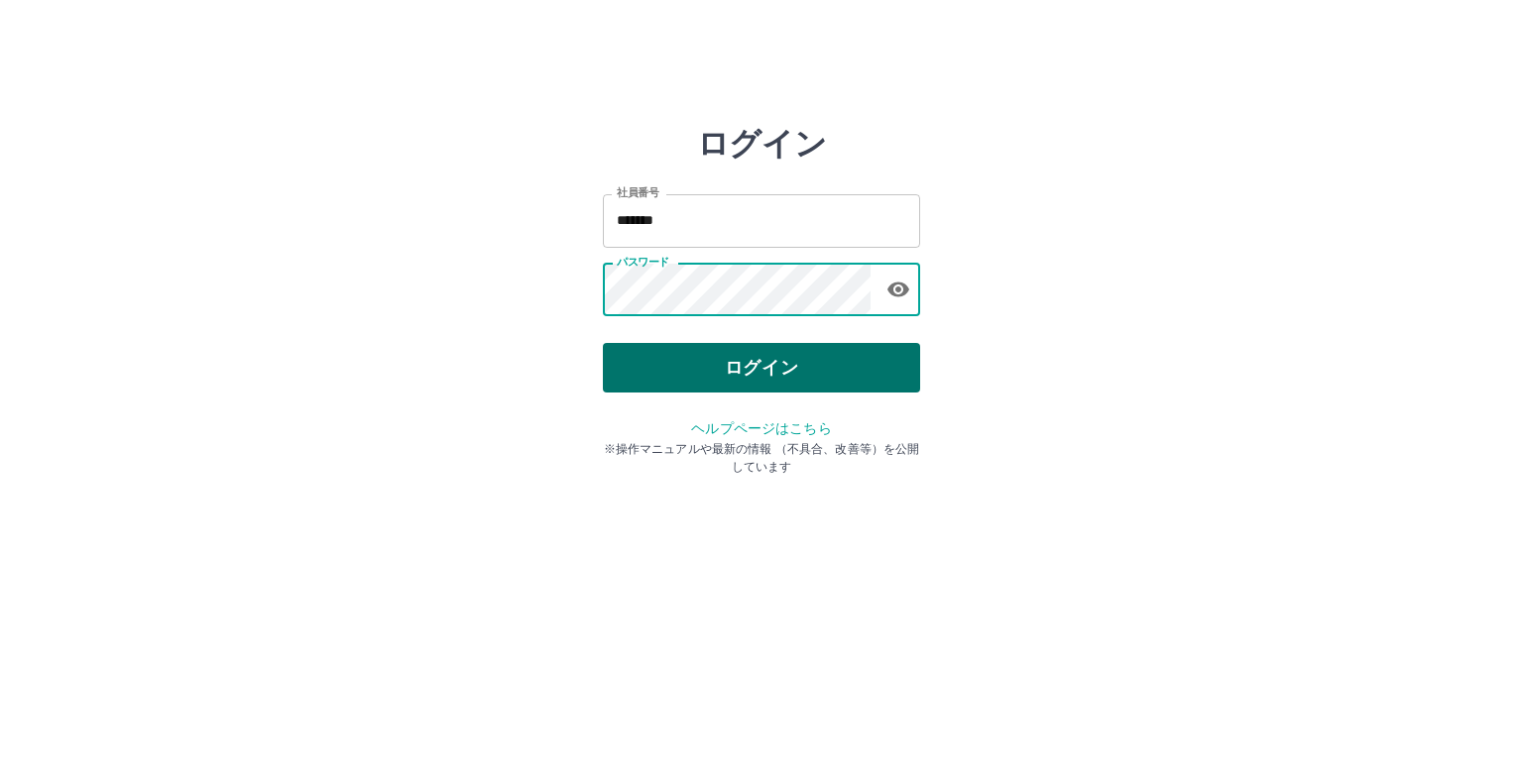 click on "ログイン" at bounding box center (762, 368) 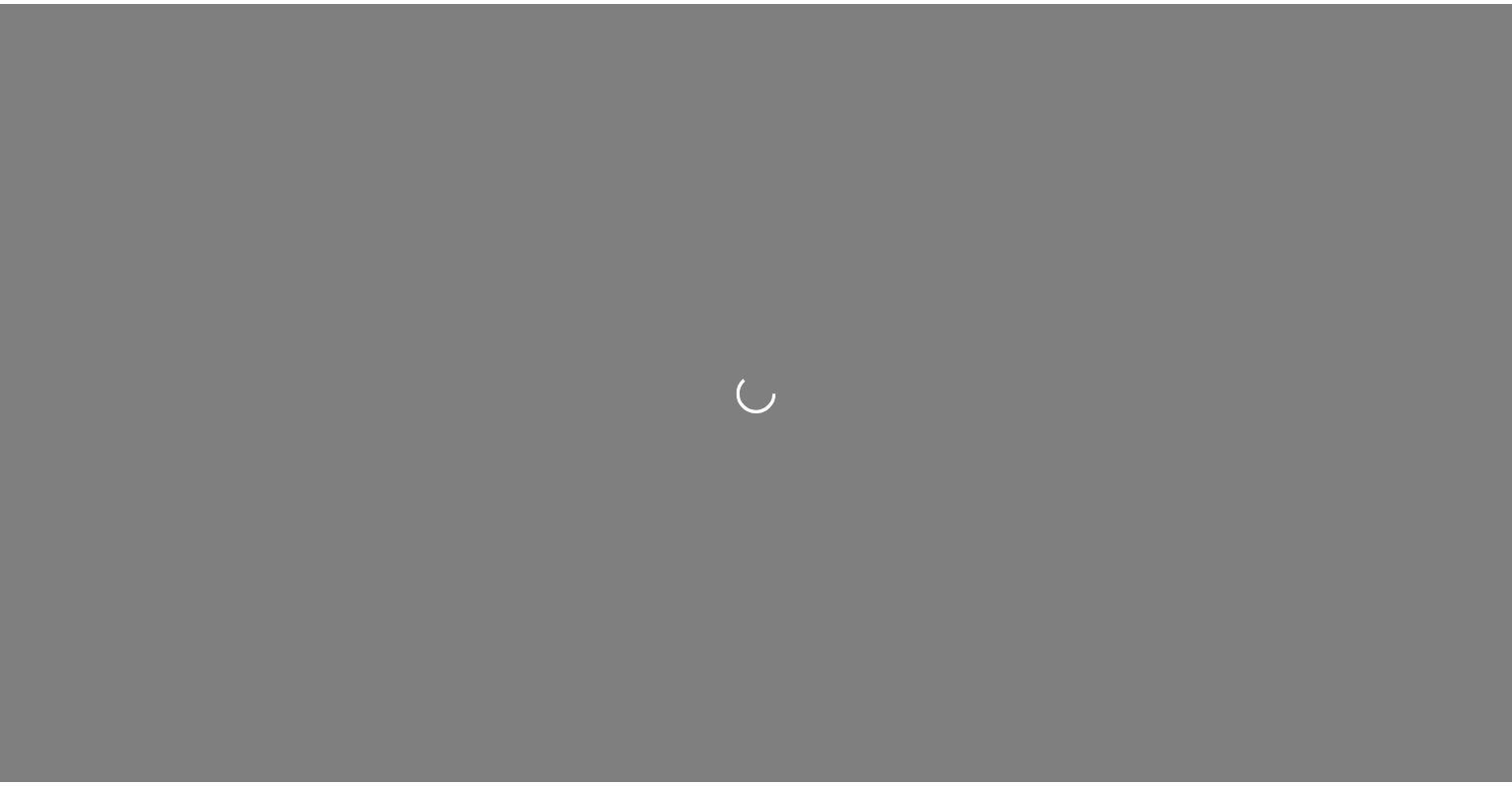 scroll, scrollTop: 0, scrollLeft: 0, axis: both 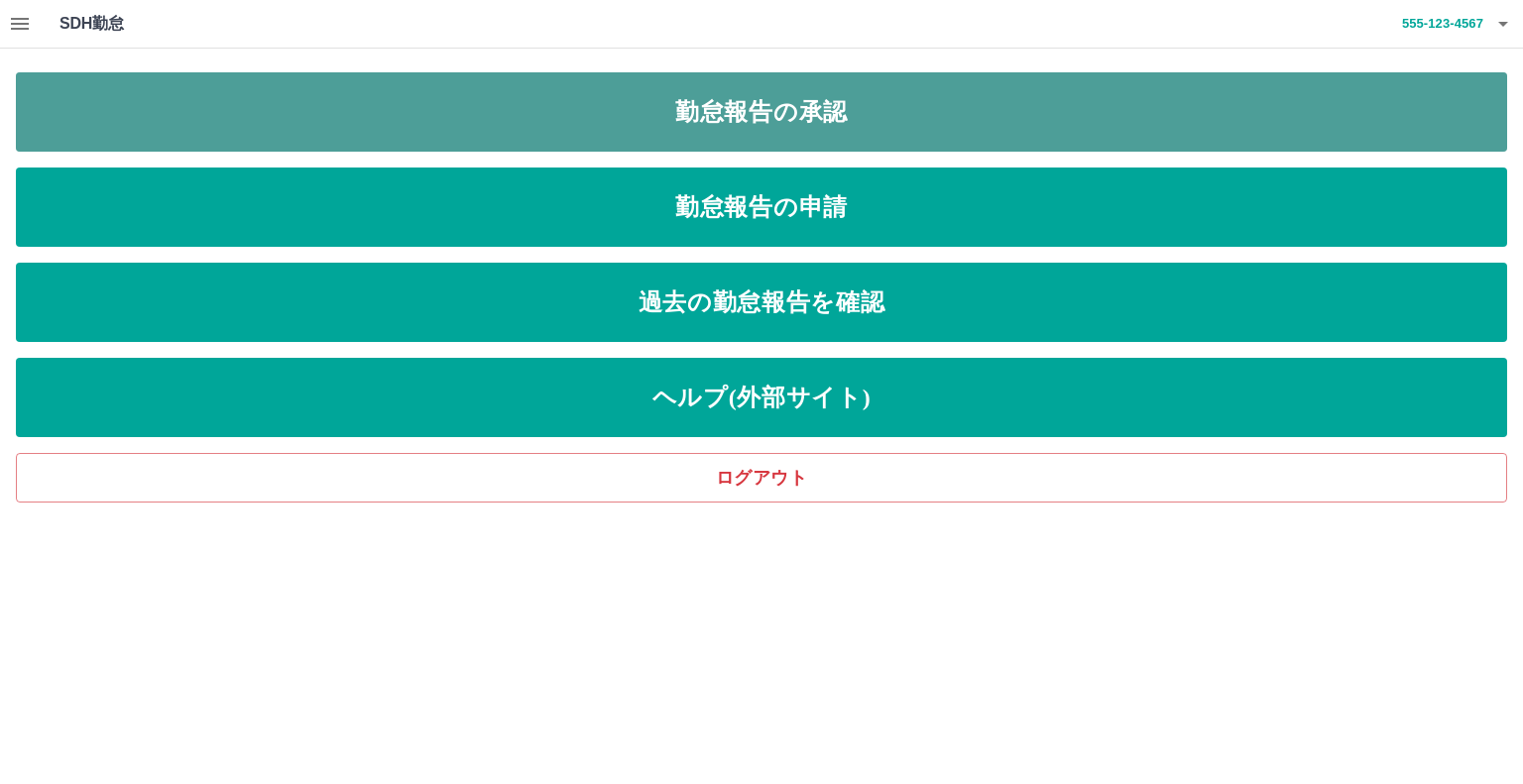click on "勤怠報告の承認" at bounding box center [762, 112] 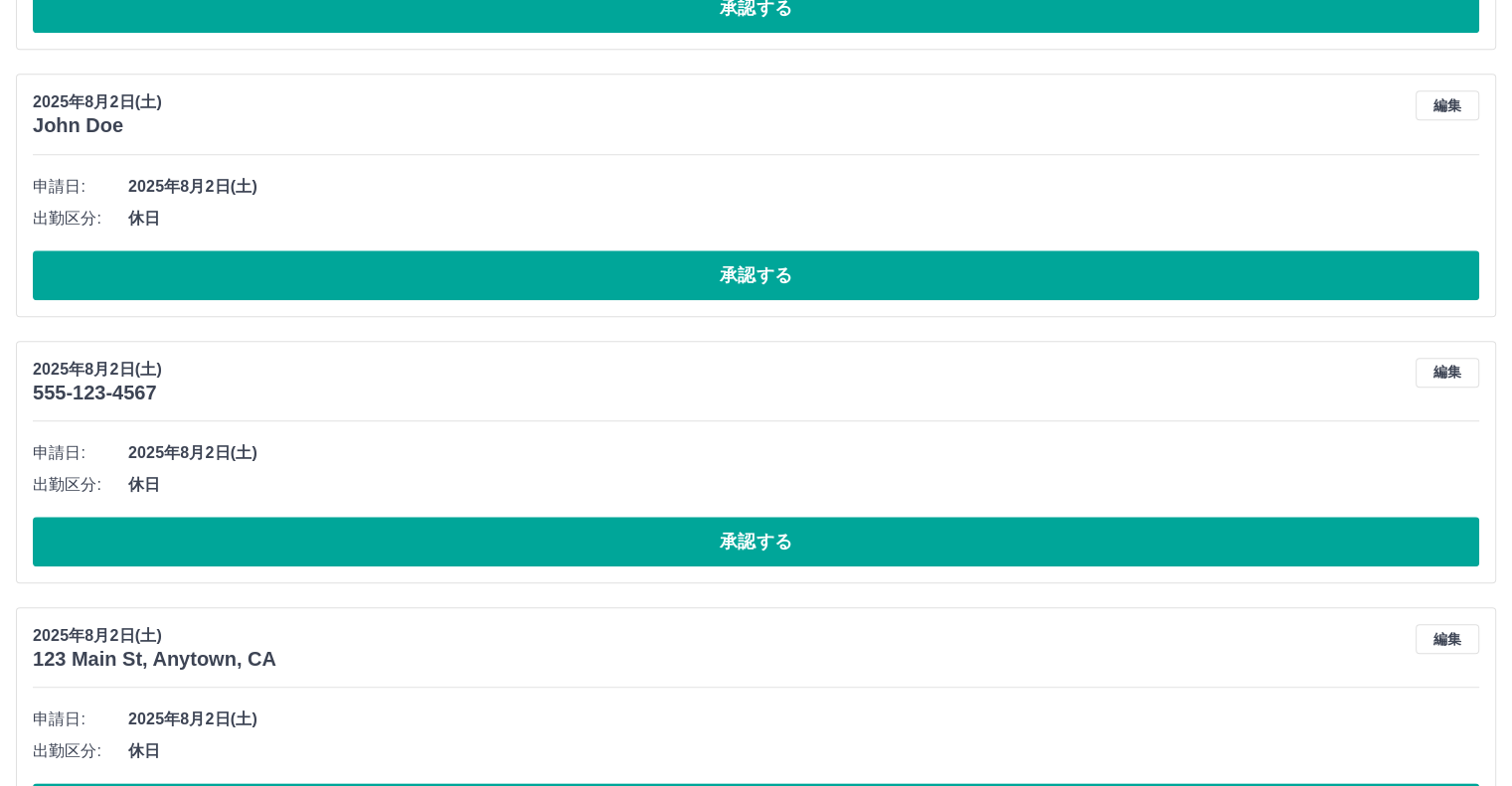 scroll, scrollTop: 2150, scrollLeft: 0, axis: vertical 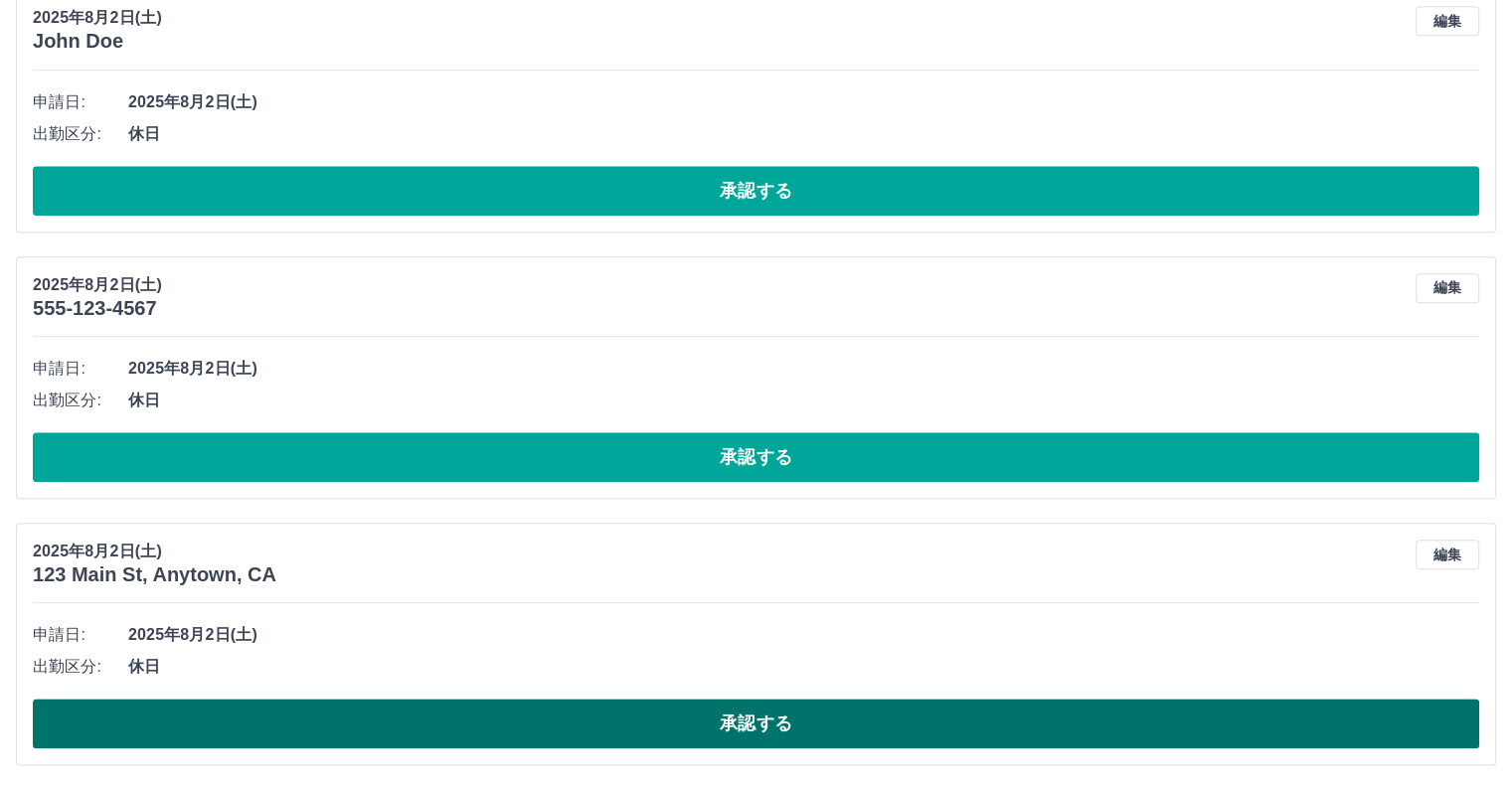 click on "承認する" at bounding box center [756, 723] 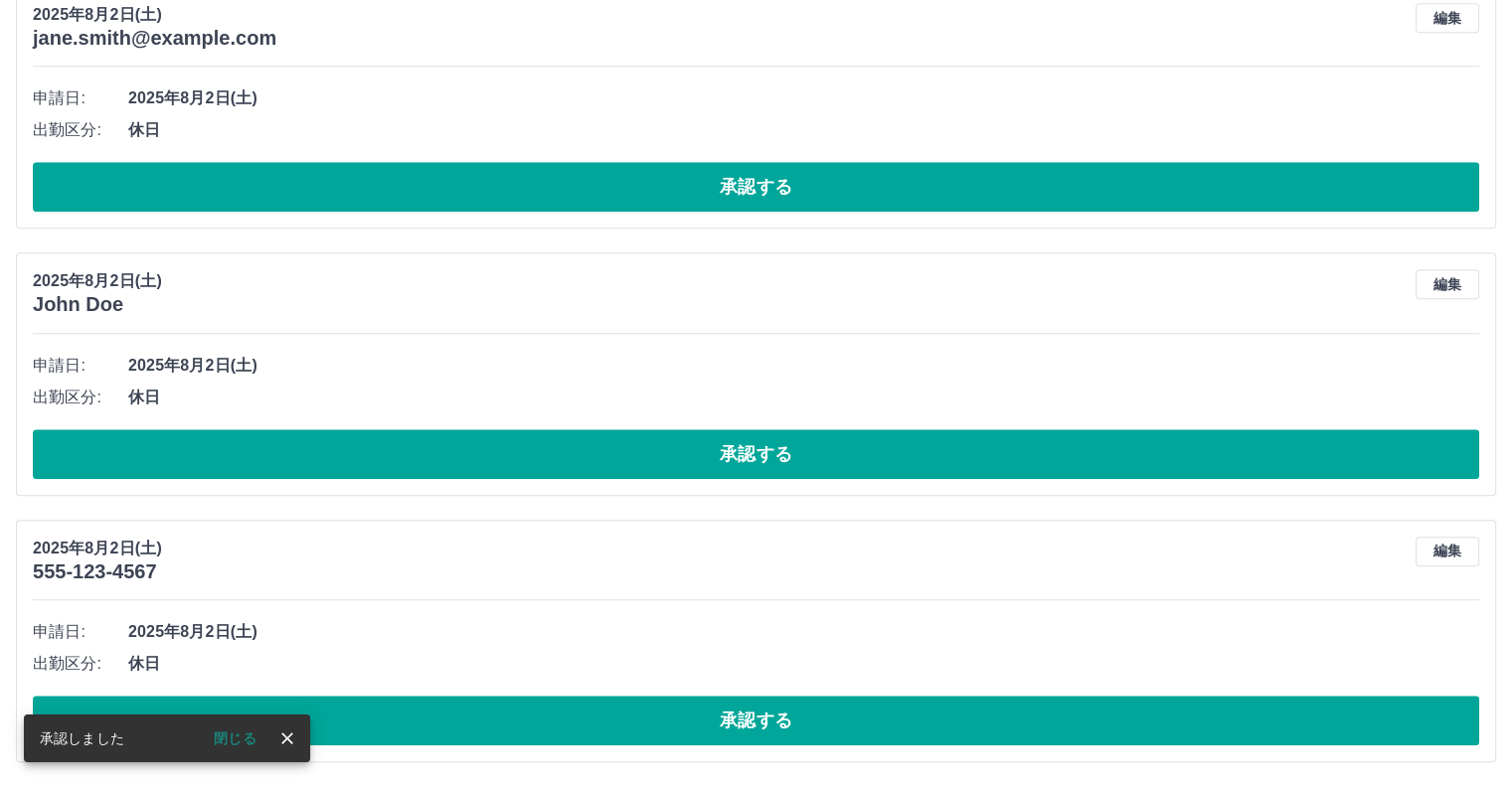 scroll, scrollTop: 1884, scrollLeft: 0, axis: vertical 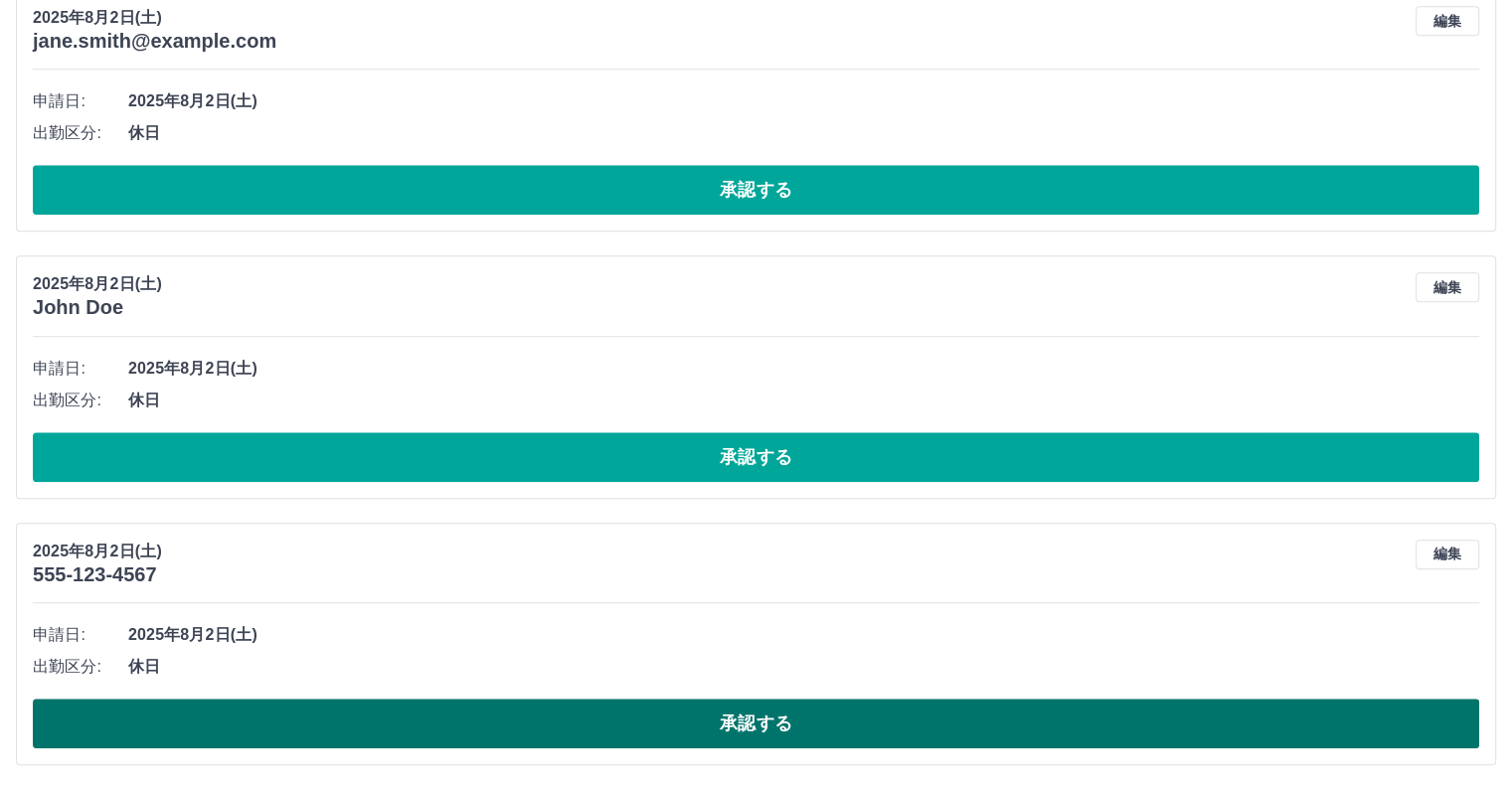 click on "承認する" at bounding box center (756, 723) 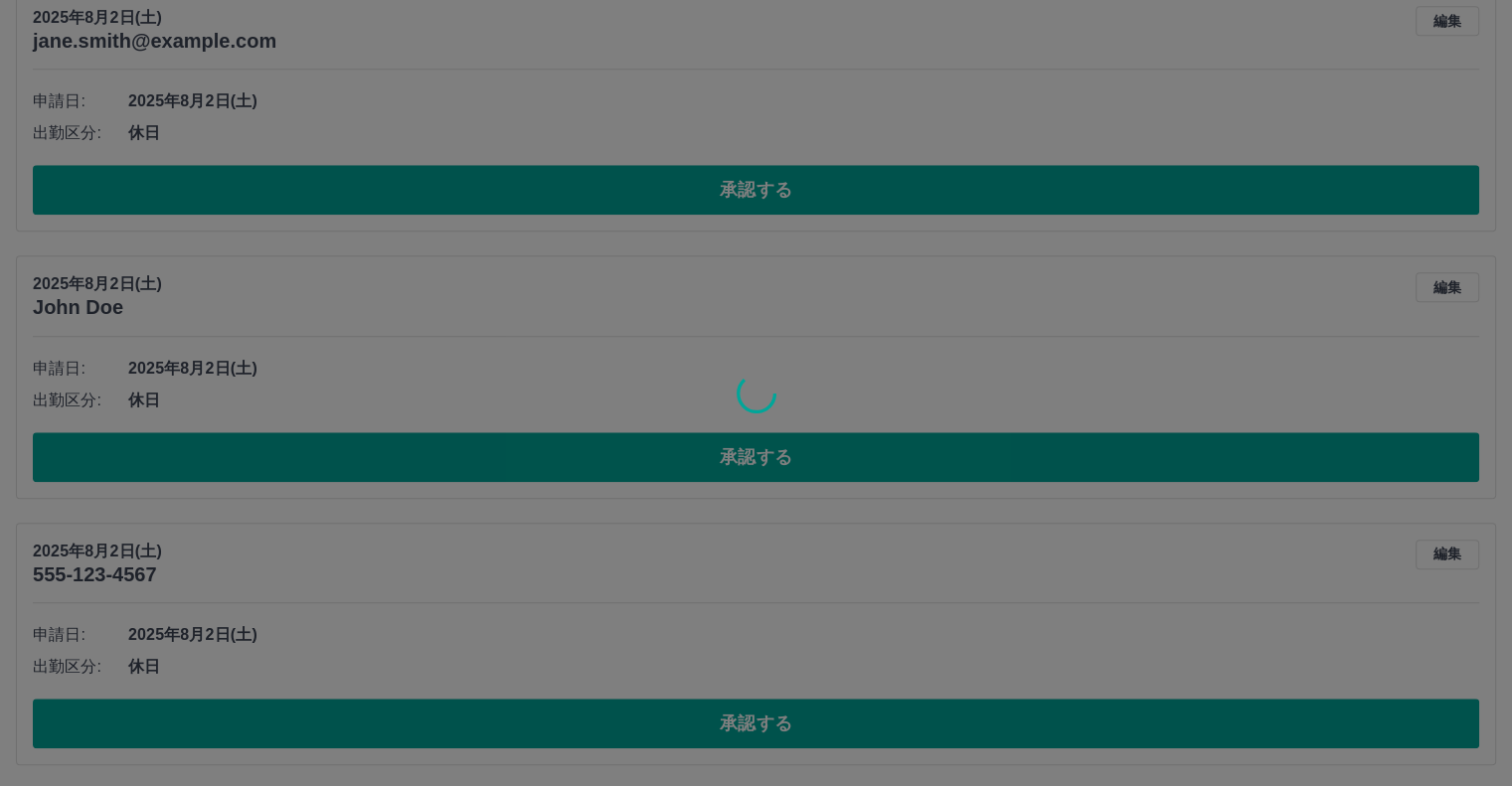 scroll, scrollTop: 1618, scrollLeft: 0, axis: vertical 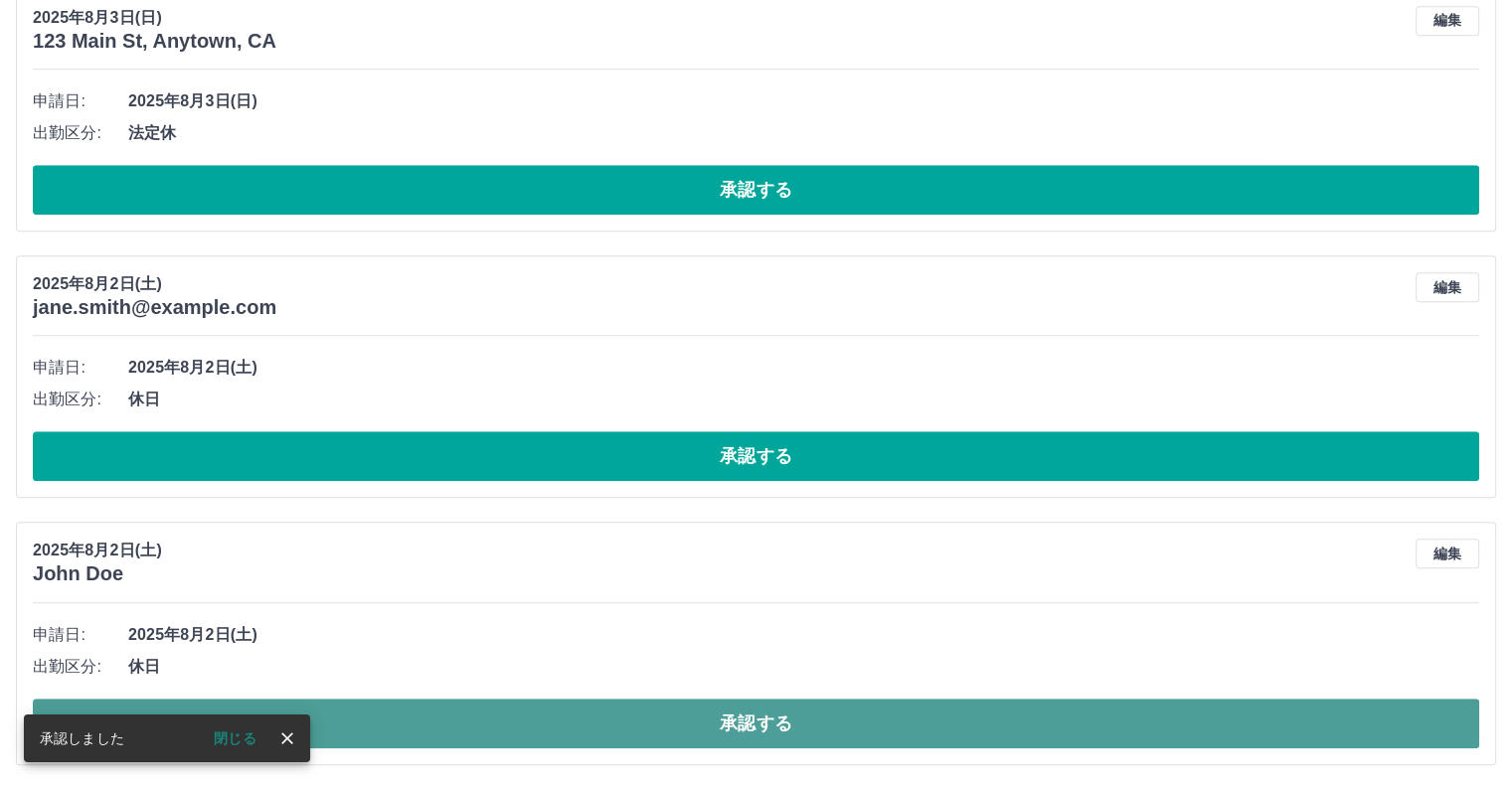 click on "承認する" at bounding box center [756, 723] 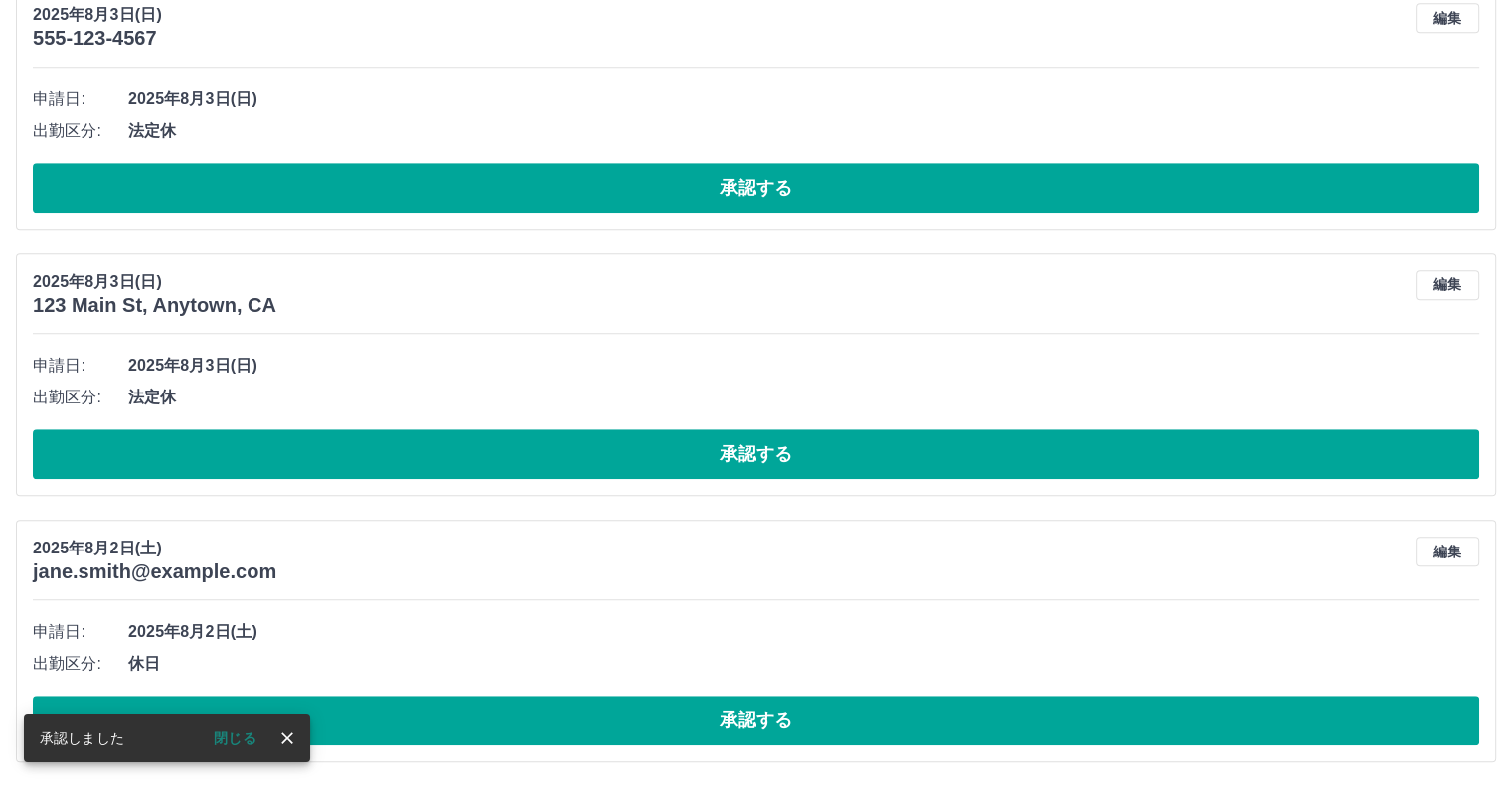 scroll, scrollTop: 1351, scrollLeft: 0, axis: vertical 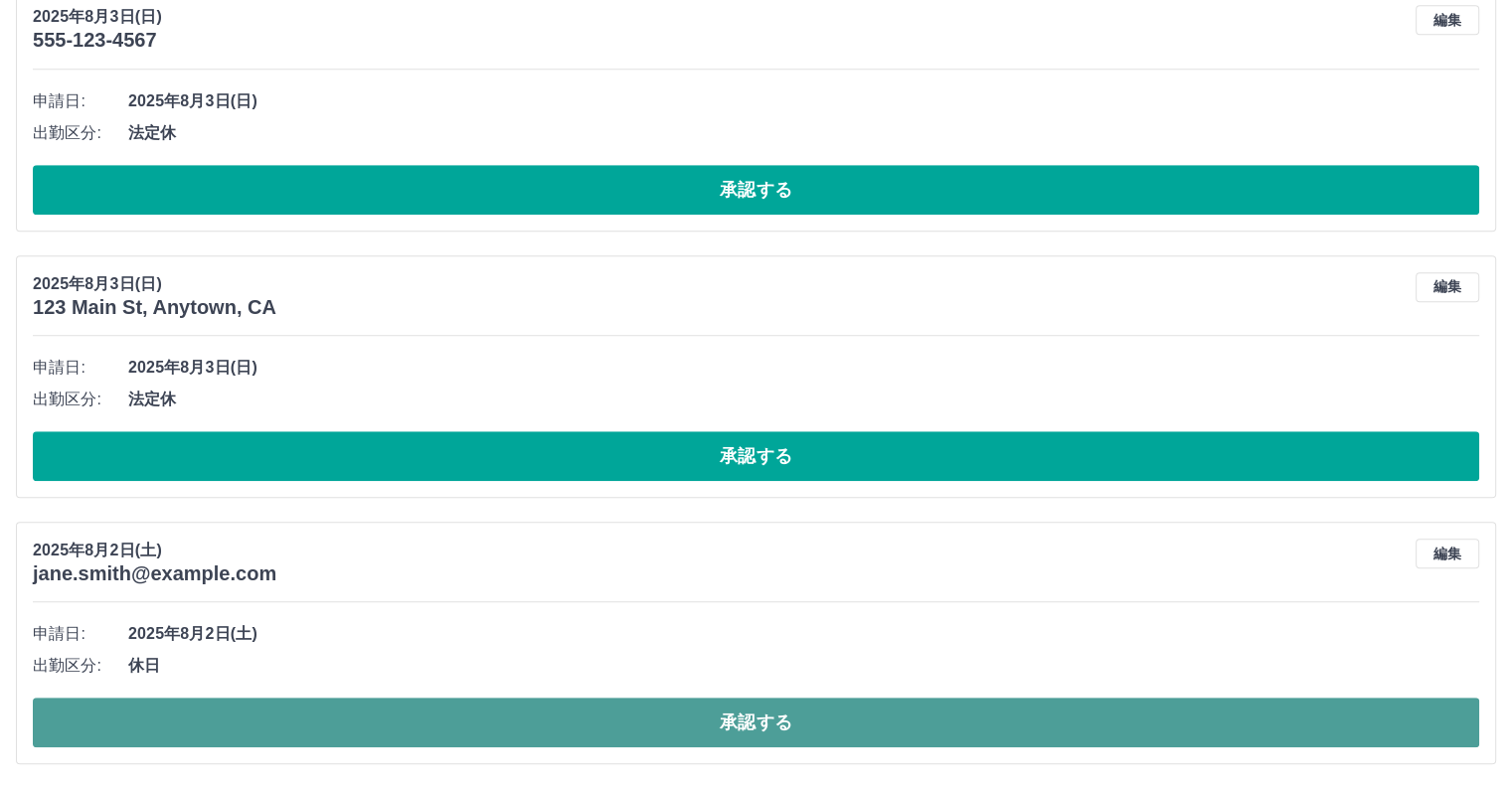 click on "承認する" at bounding box center (756, 722) 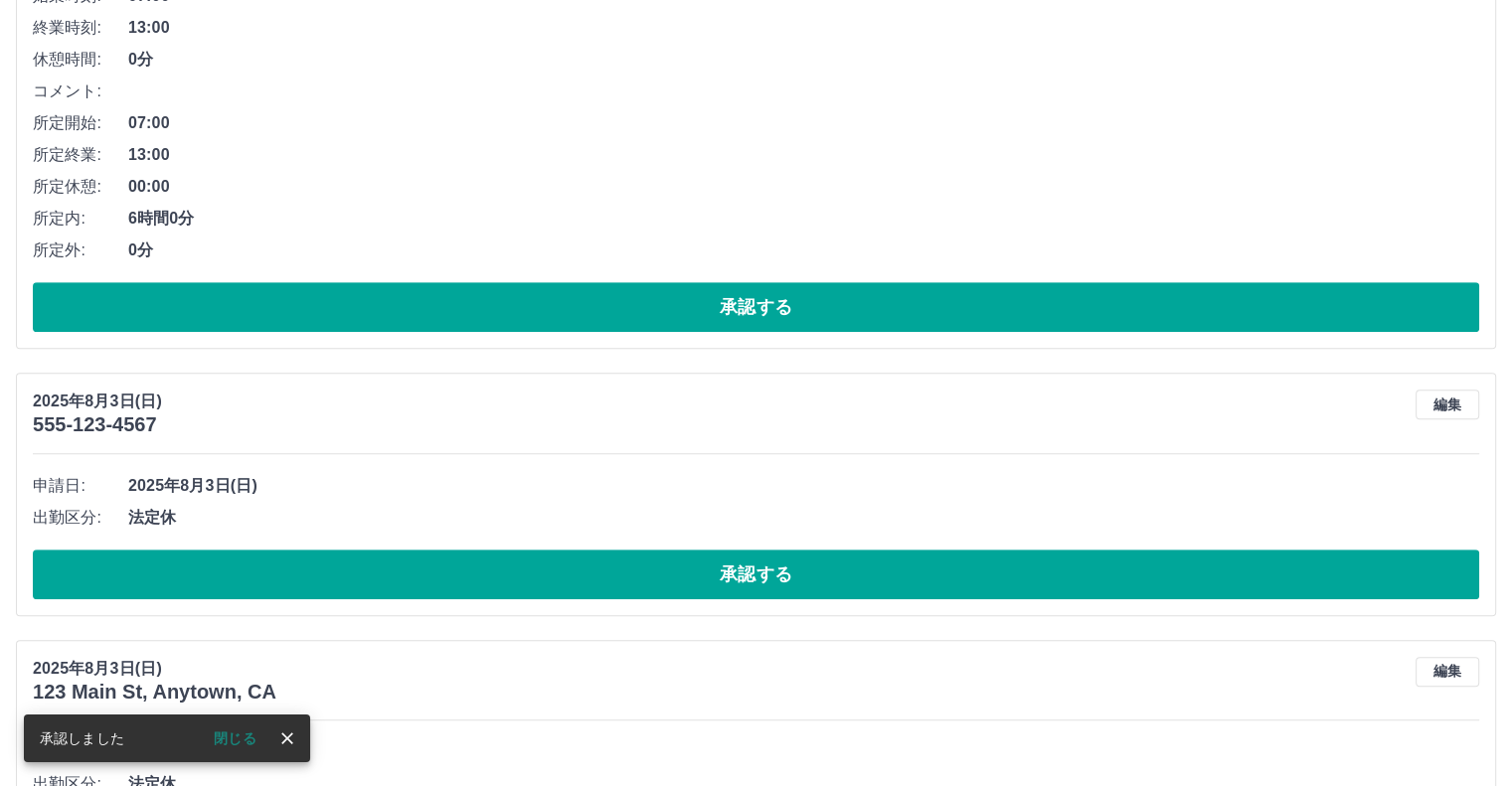 scroll, scrollTop: 1085, scrollLeft: 0, axis: vertical 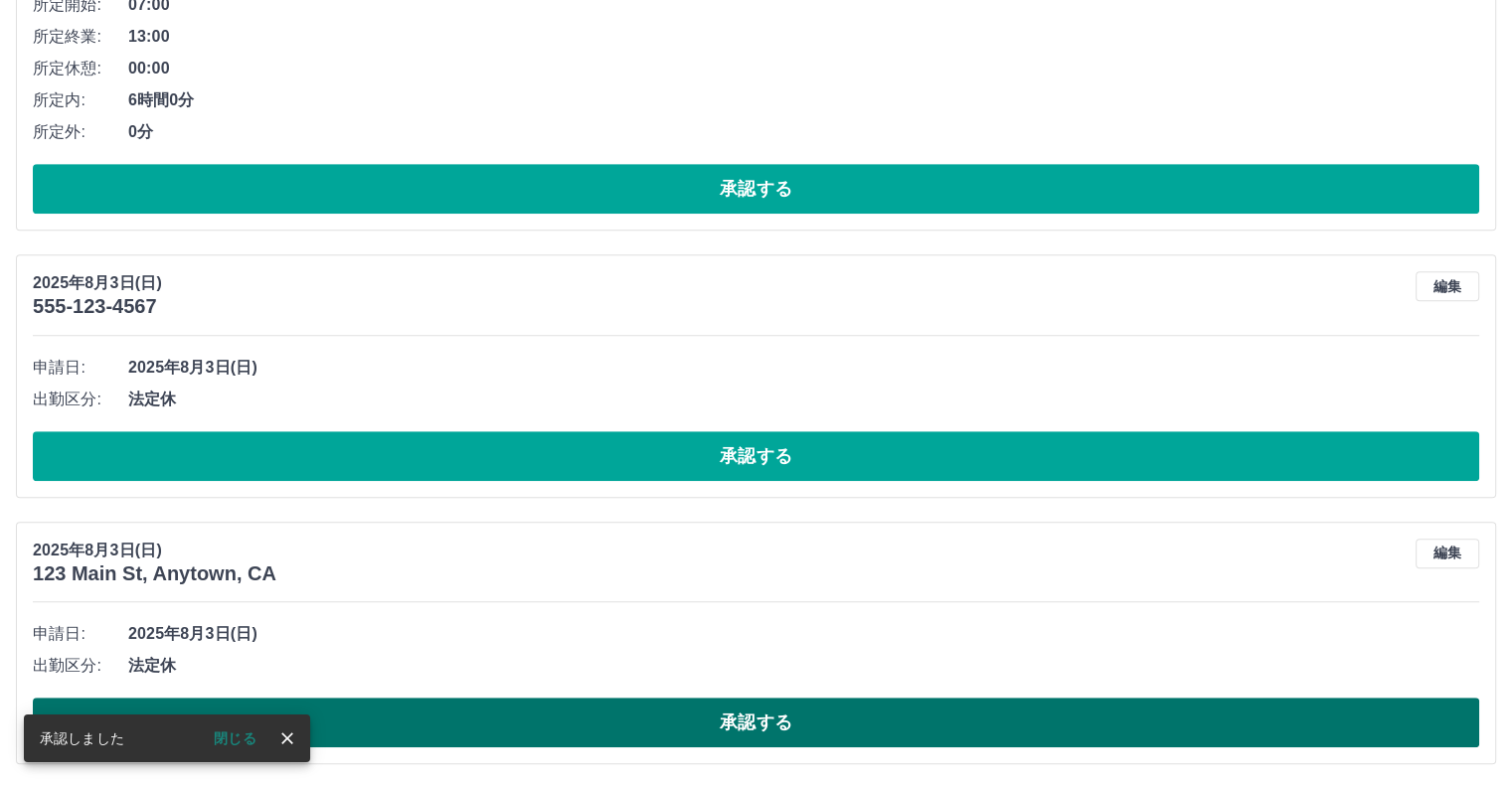 click on "承認する" at bounding box center (756, 722) 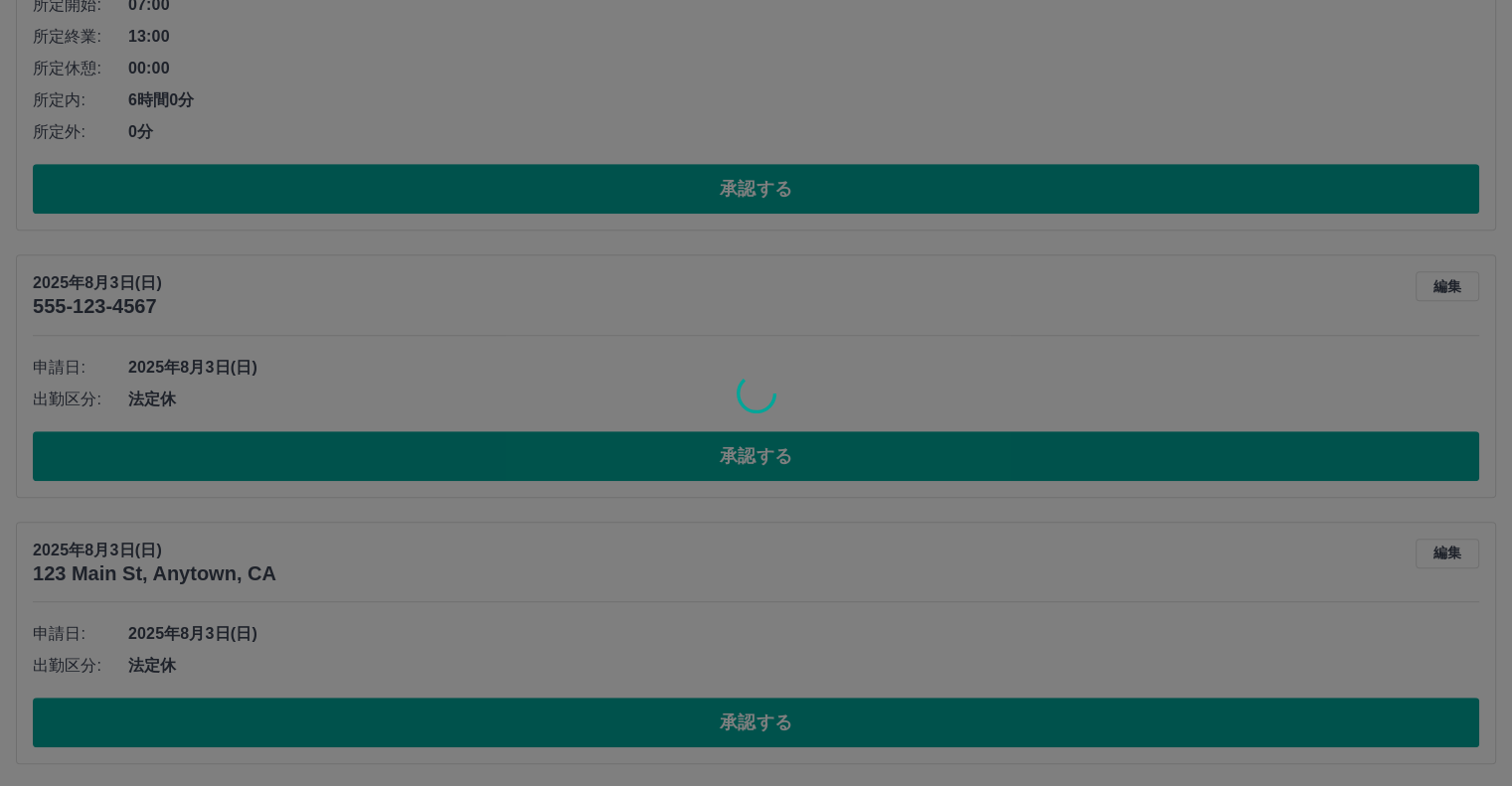 scroll, scrollTop: 819, scrollLeft: 0, axis: vertical 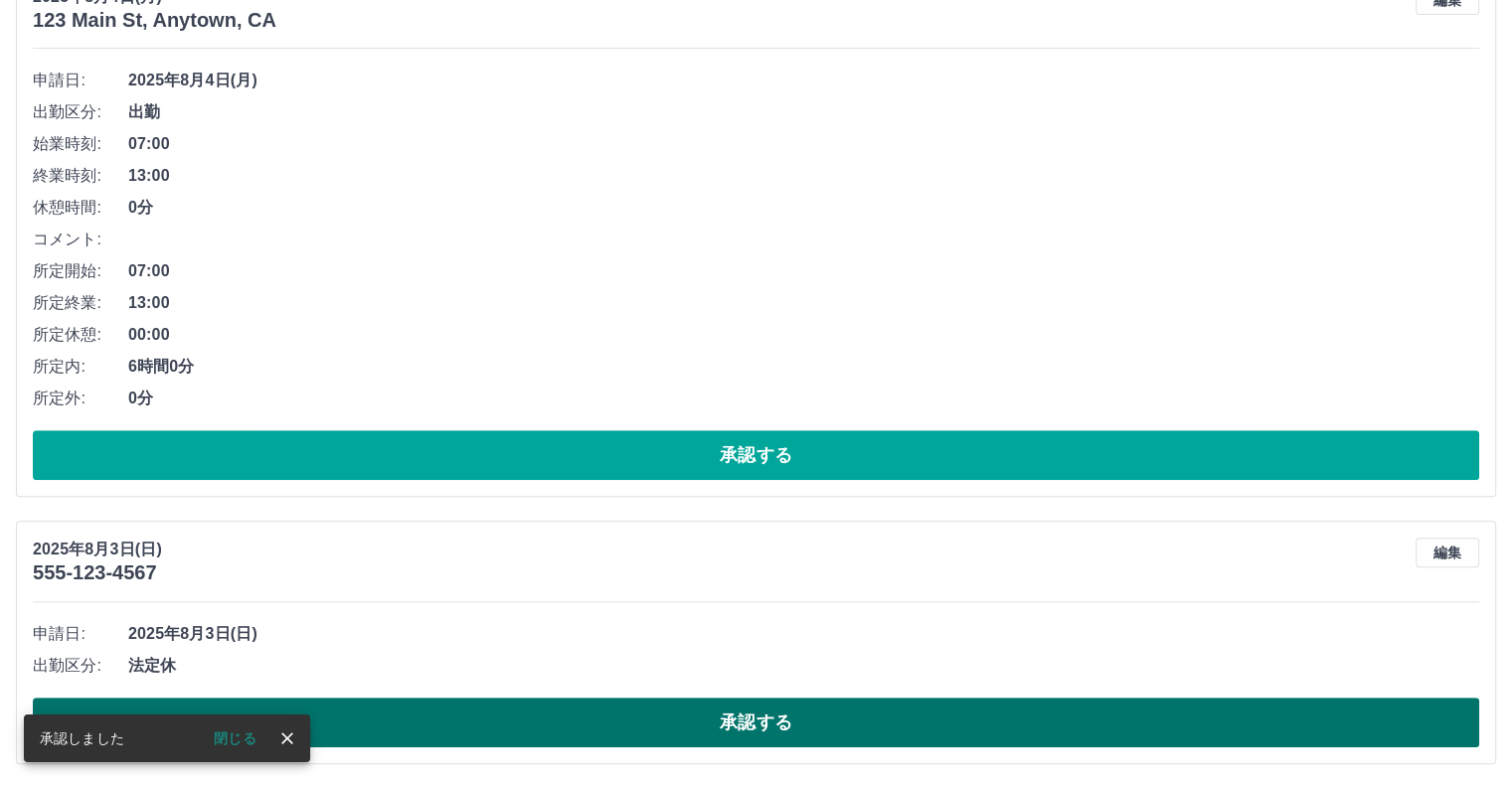click on "承認する" at bounding box center (756, 722) 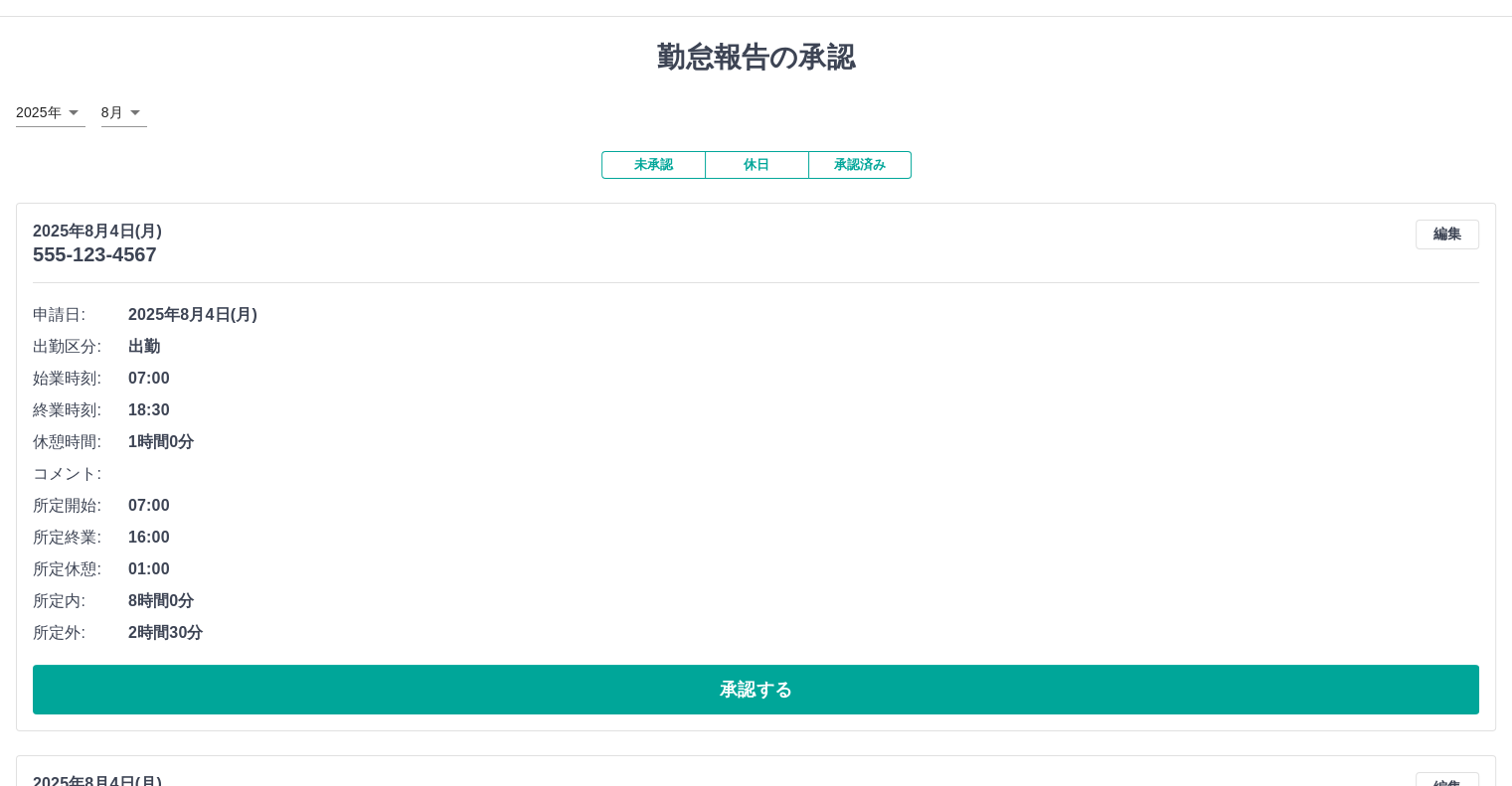 scroll, scrollTop: 0, scrollLeft: 0, axis: both 